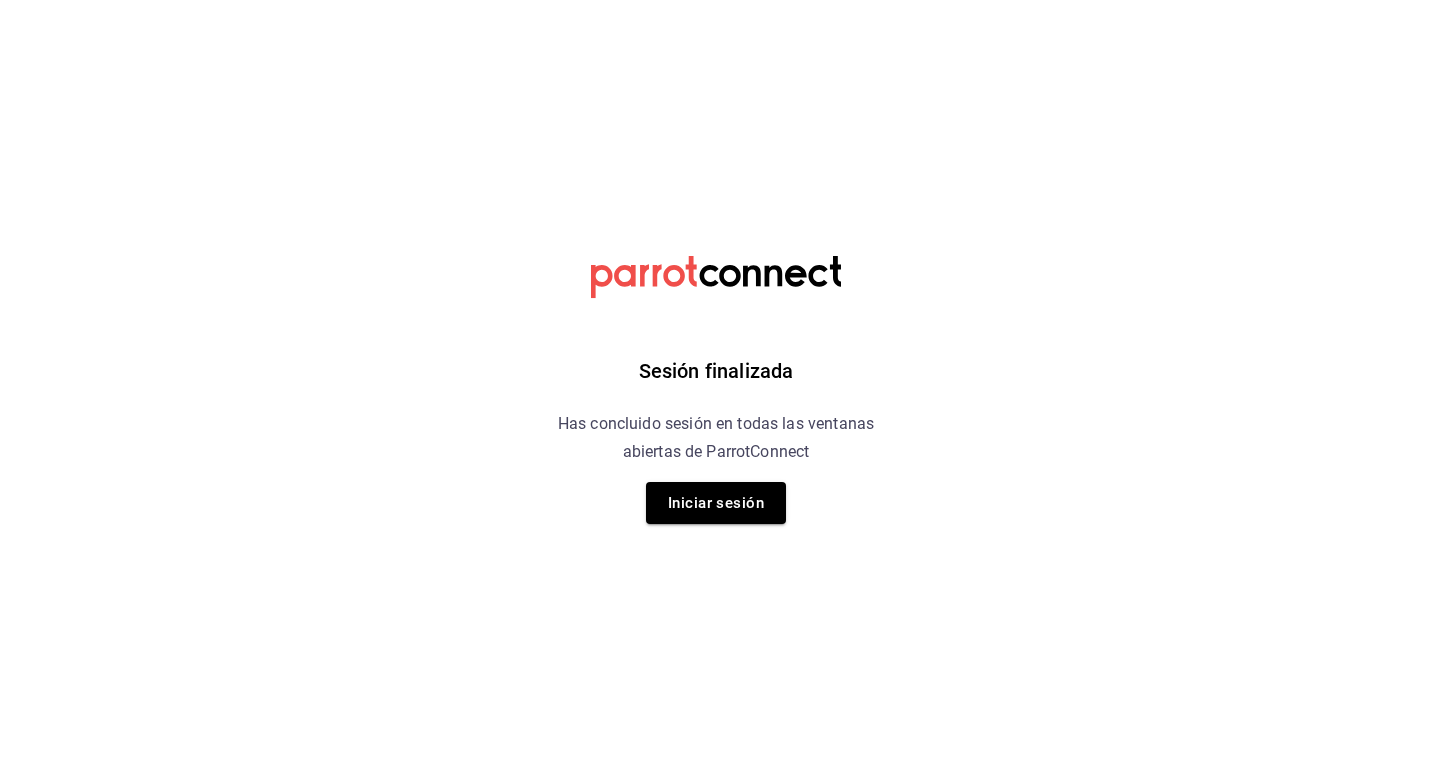 scroll, scrollTop: 0, scrollLeft: 0, axis: both 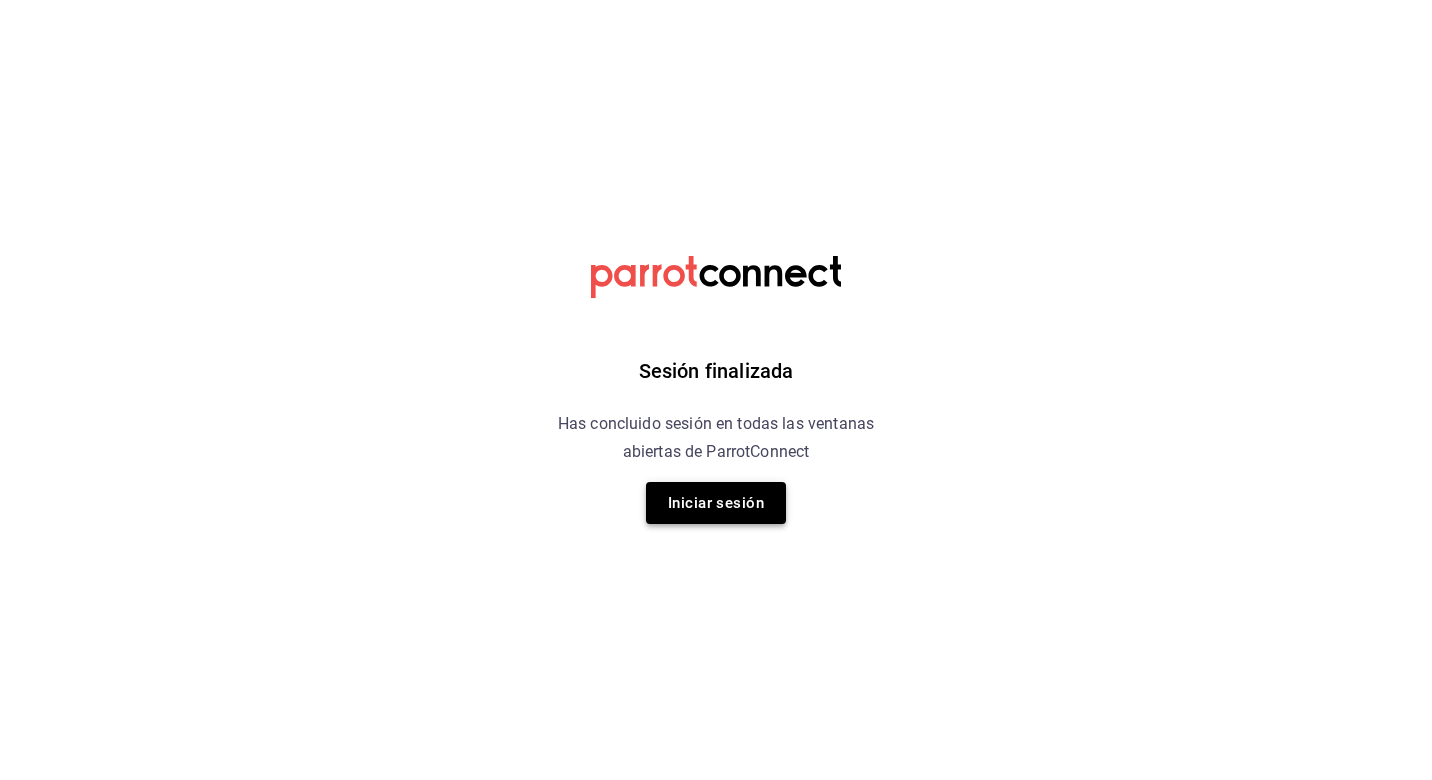 click on "Iniciar sesión" at bounding box center (716, 503) 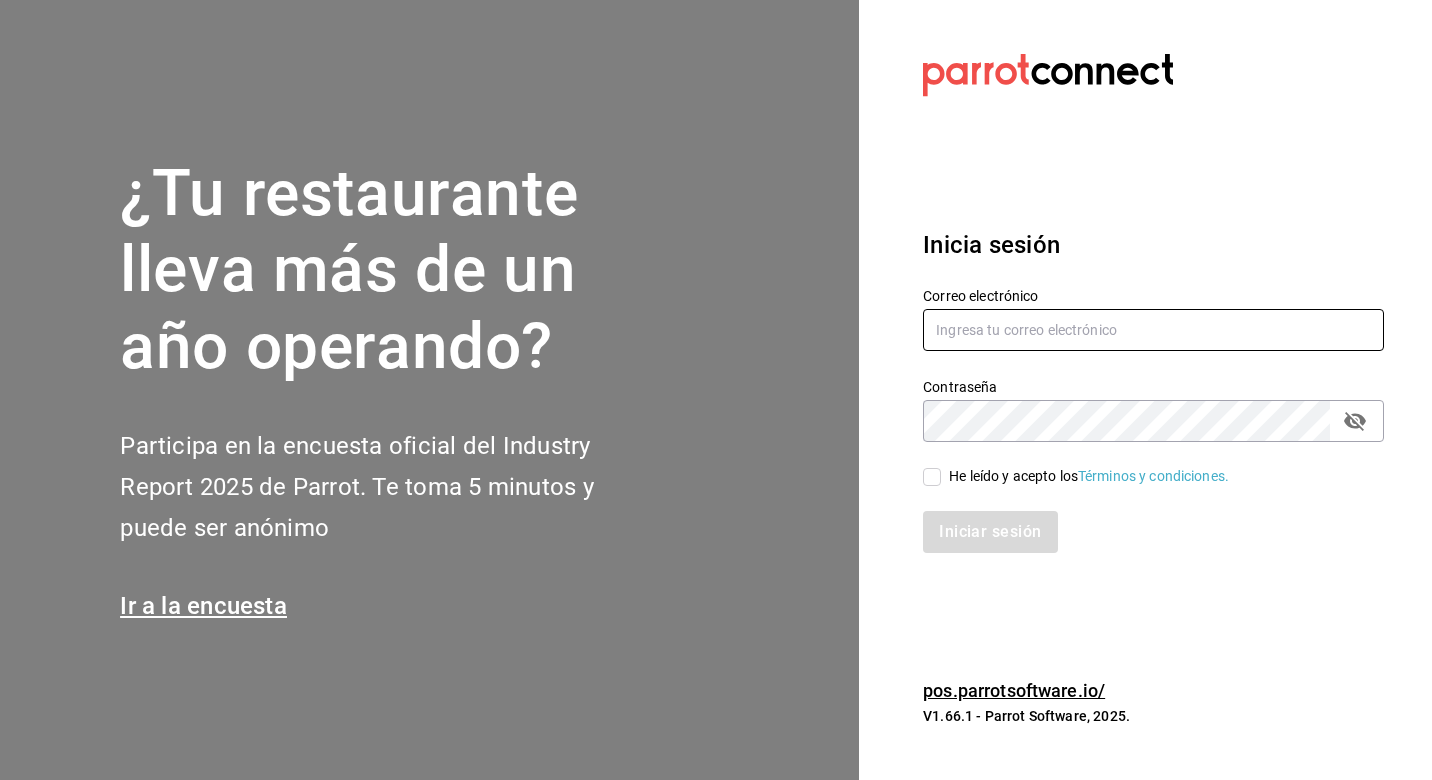 type on "[EMAIL]" 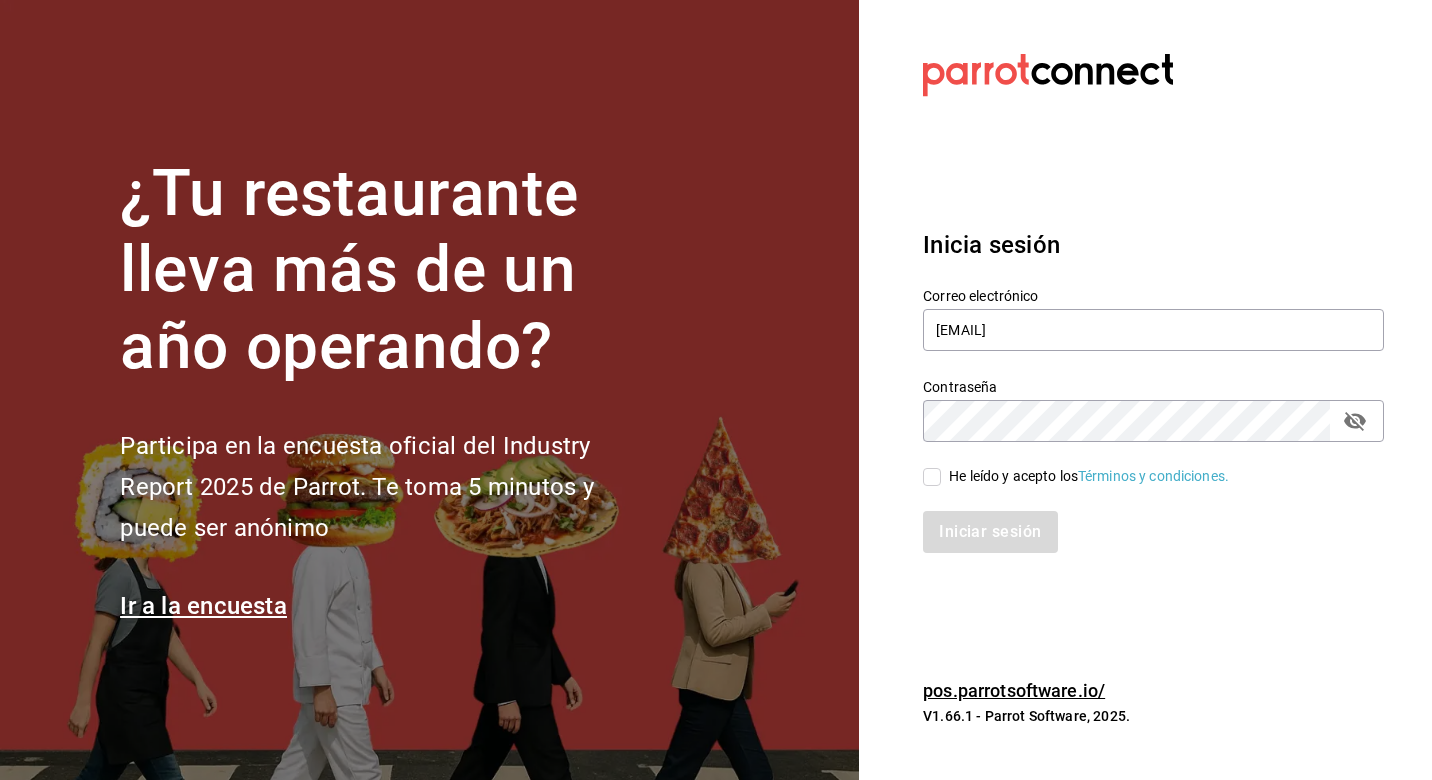 click on "He leído y acepto los  Términos y condiciones." at bounding box center [932, 477] 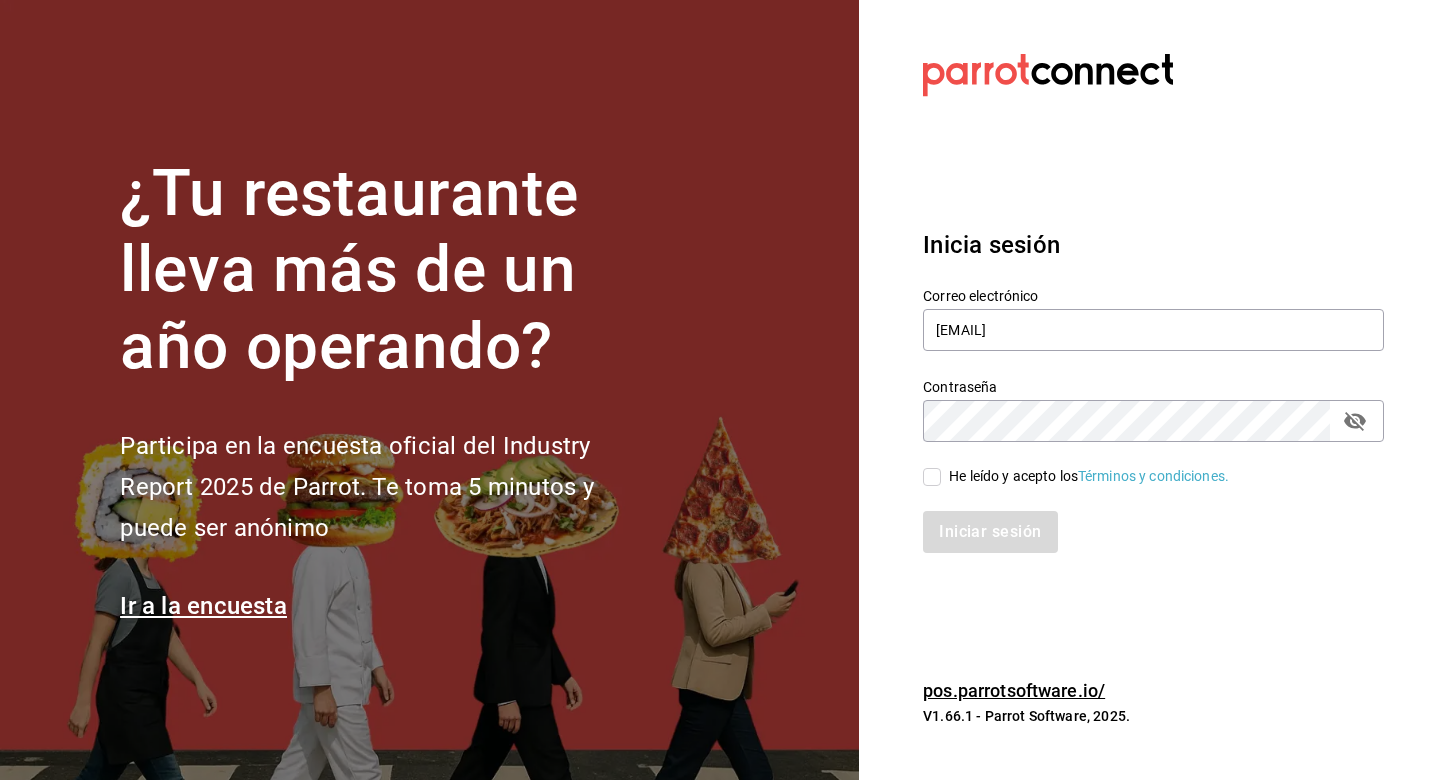 checkbox on "true" 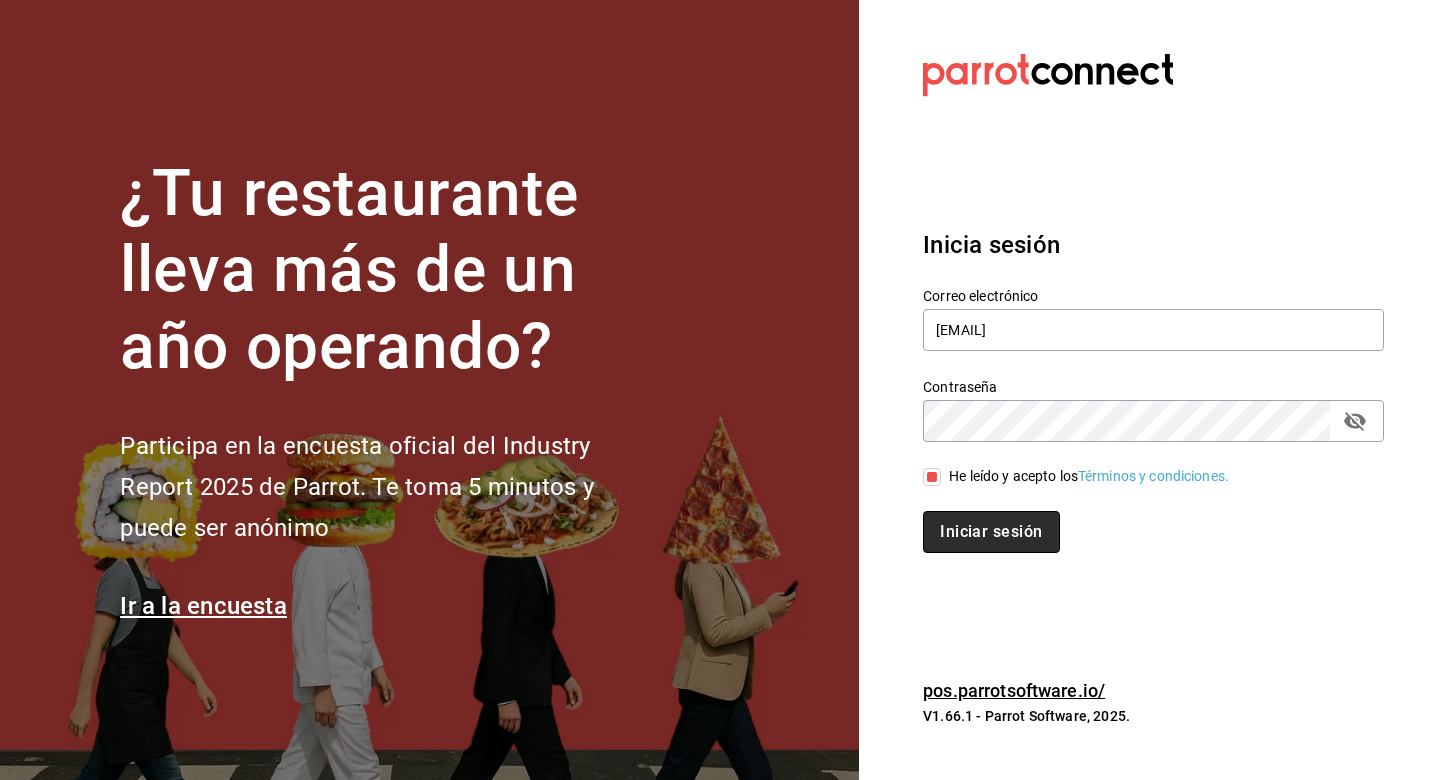 click on "Iniciar sesión" at bounding box center [991, 532] 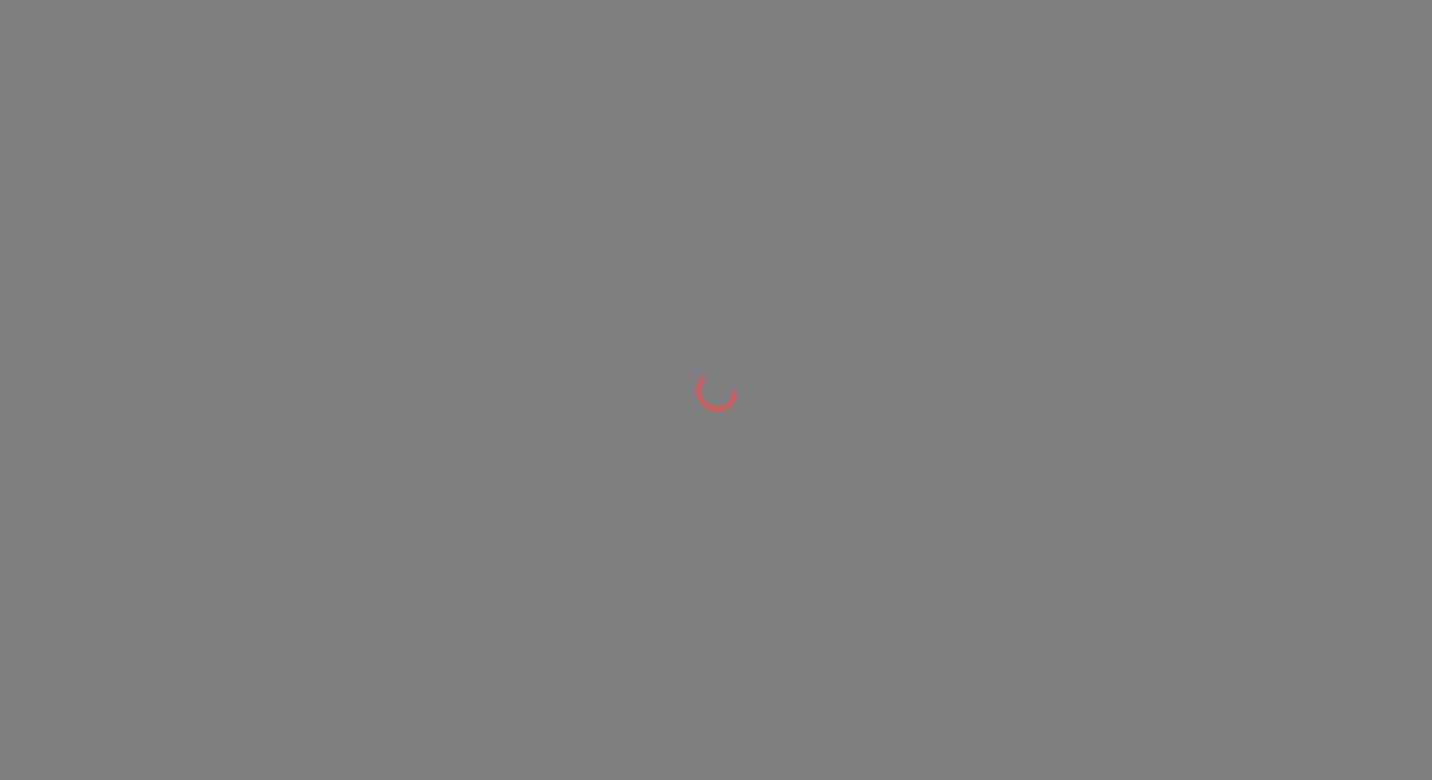 scroll, scrollTop: 0, scrollLeft: 0, axis: both 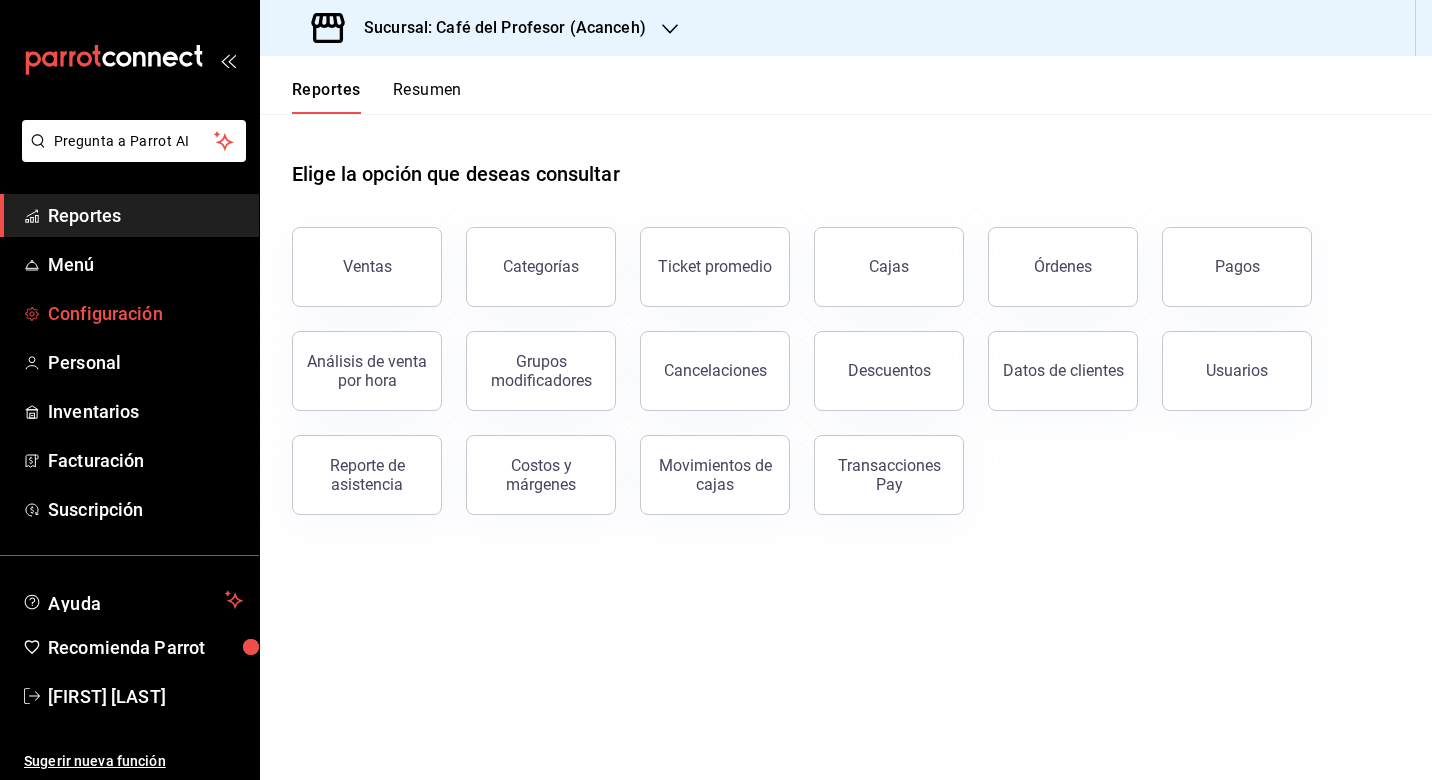 click on "Configuración" at bounding box center [145, 313] 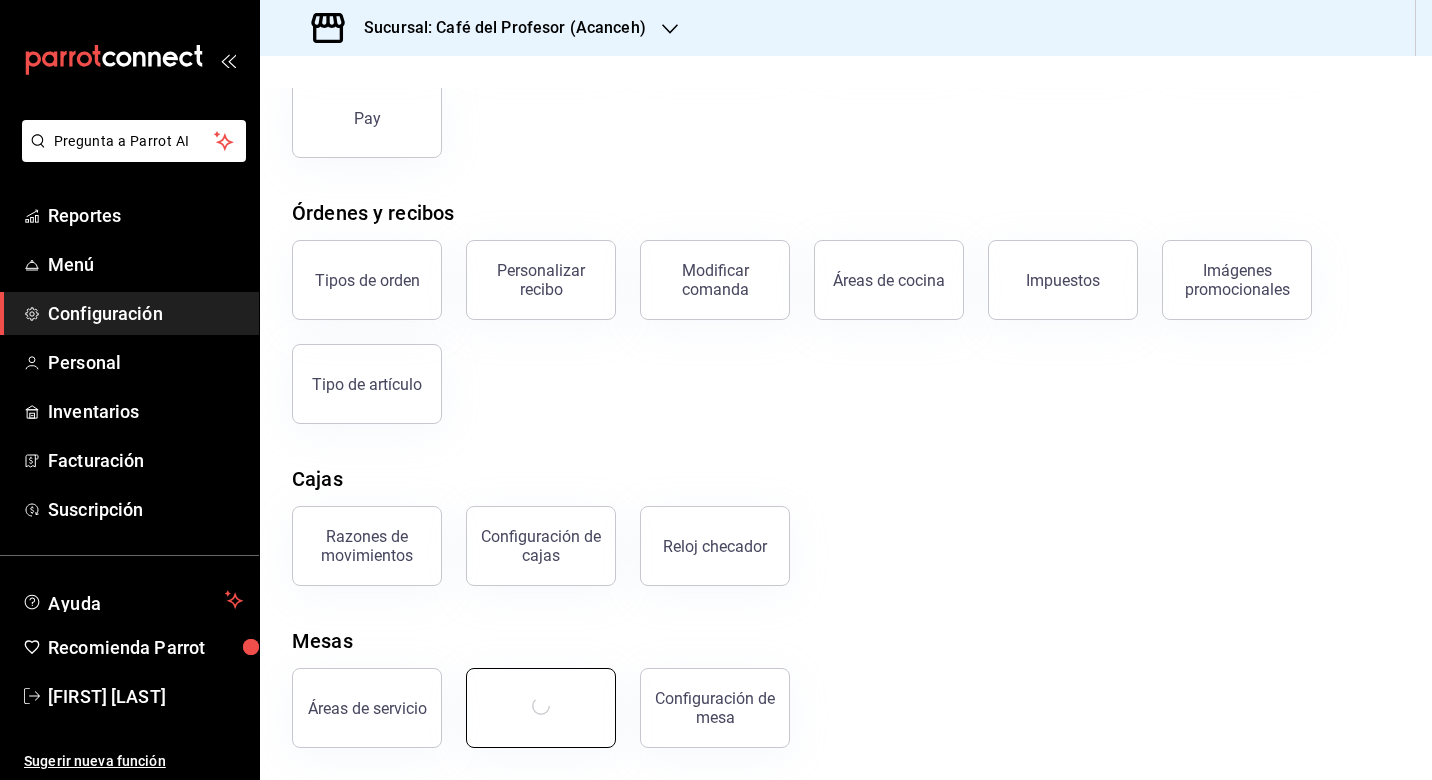 scroll, scrollTop: 234, scrollLeft: 0, axis: vertical 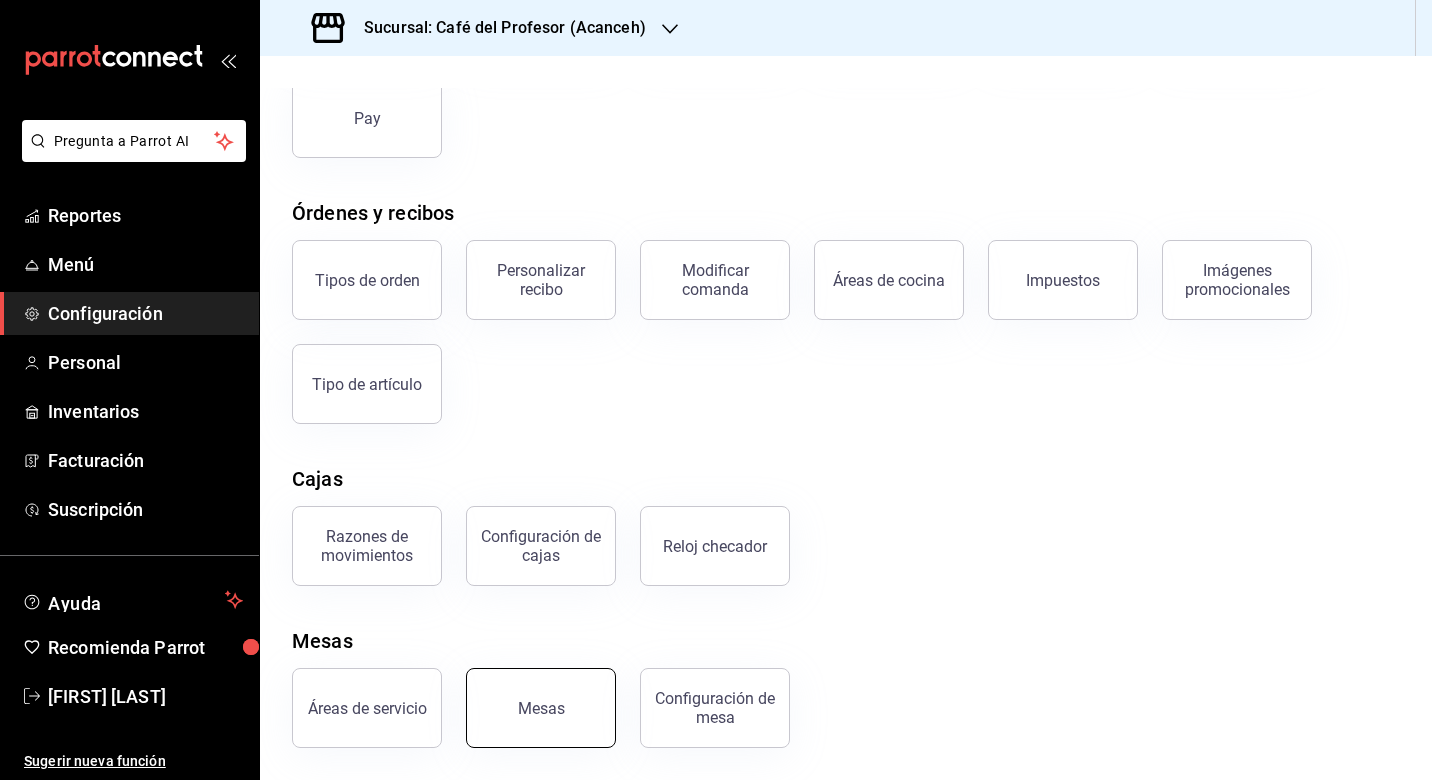 click on "Mesas" at bounding box center (541, 708) 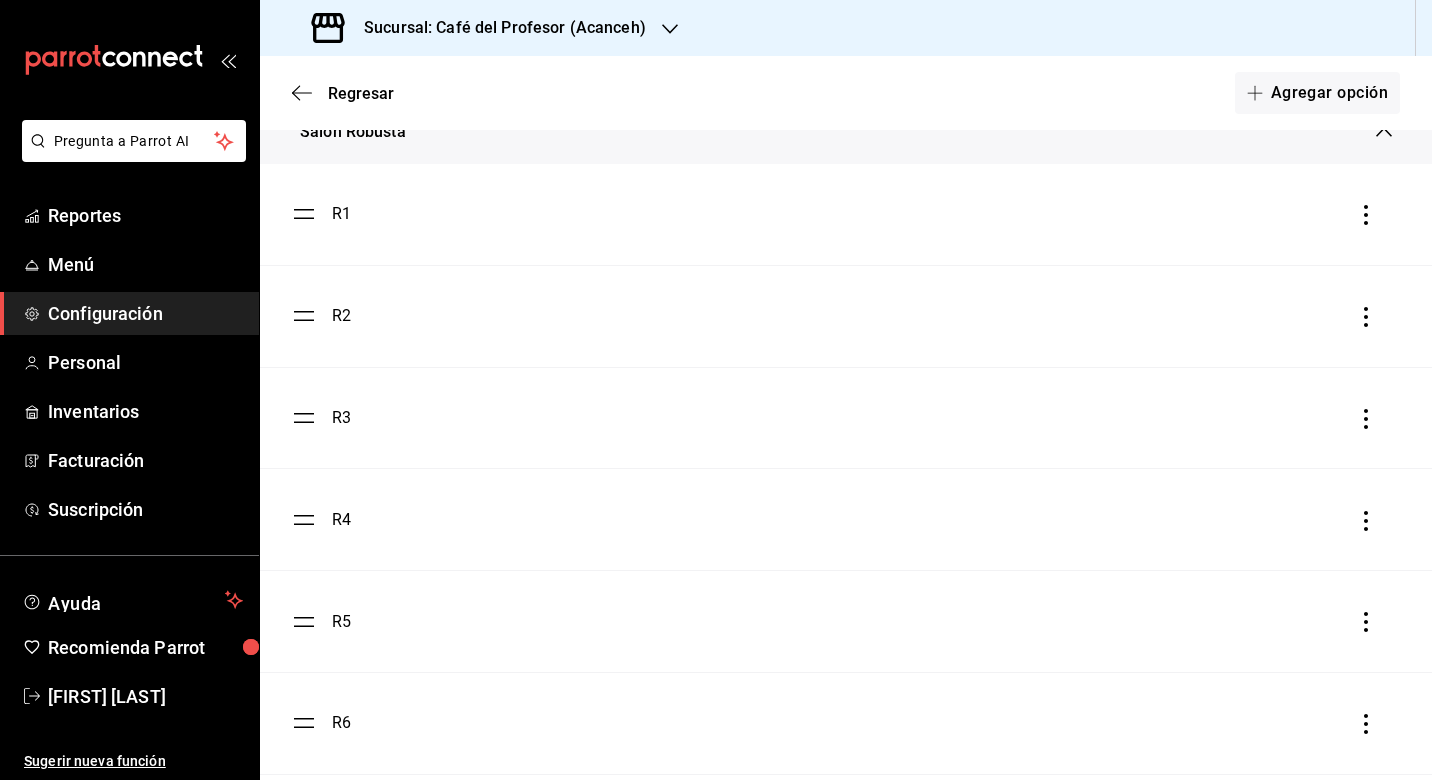 scroll, scrollTop: 1099, scrollLeft: 0, axis: vertical 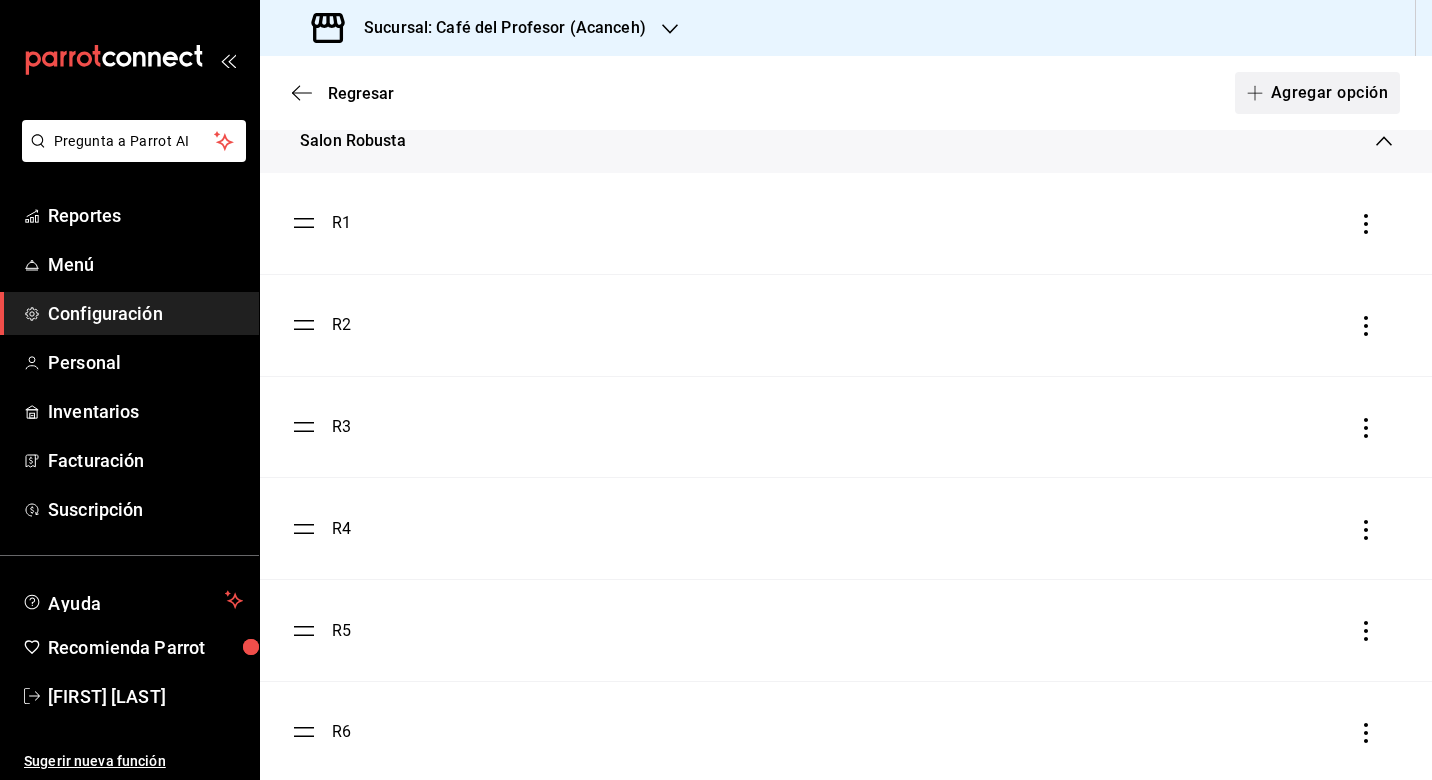 click on "Agregar opción" at bounding box center (1317, 93) 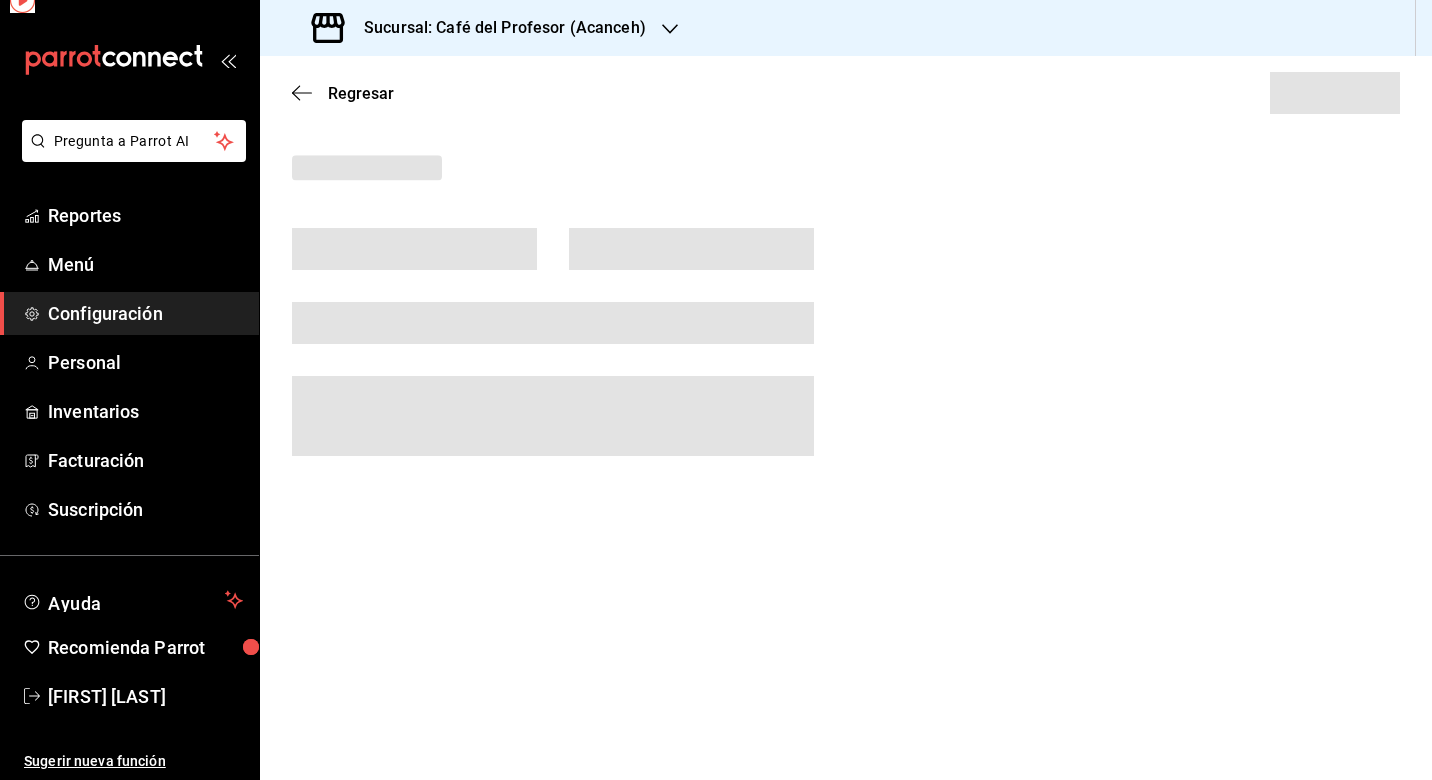scroll, scrollTop: 0, scrollLeft: 0, axis: both 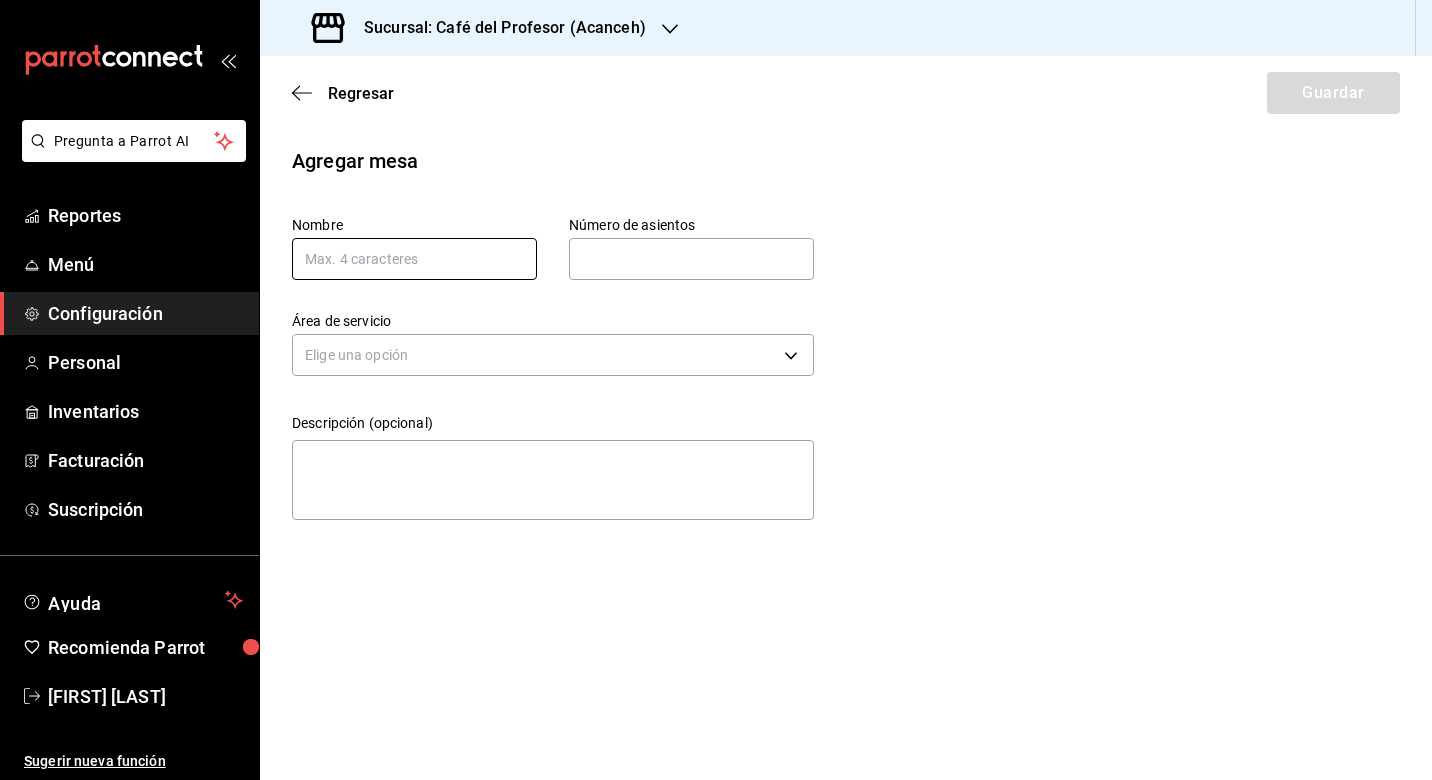 click at bounding box center (414, 259) 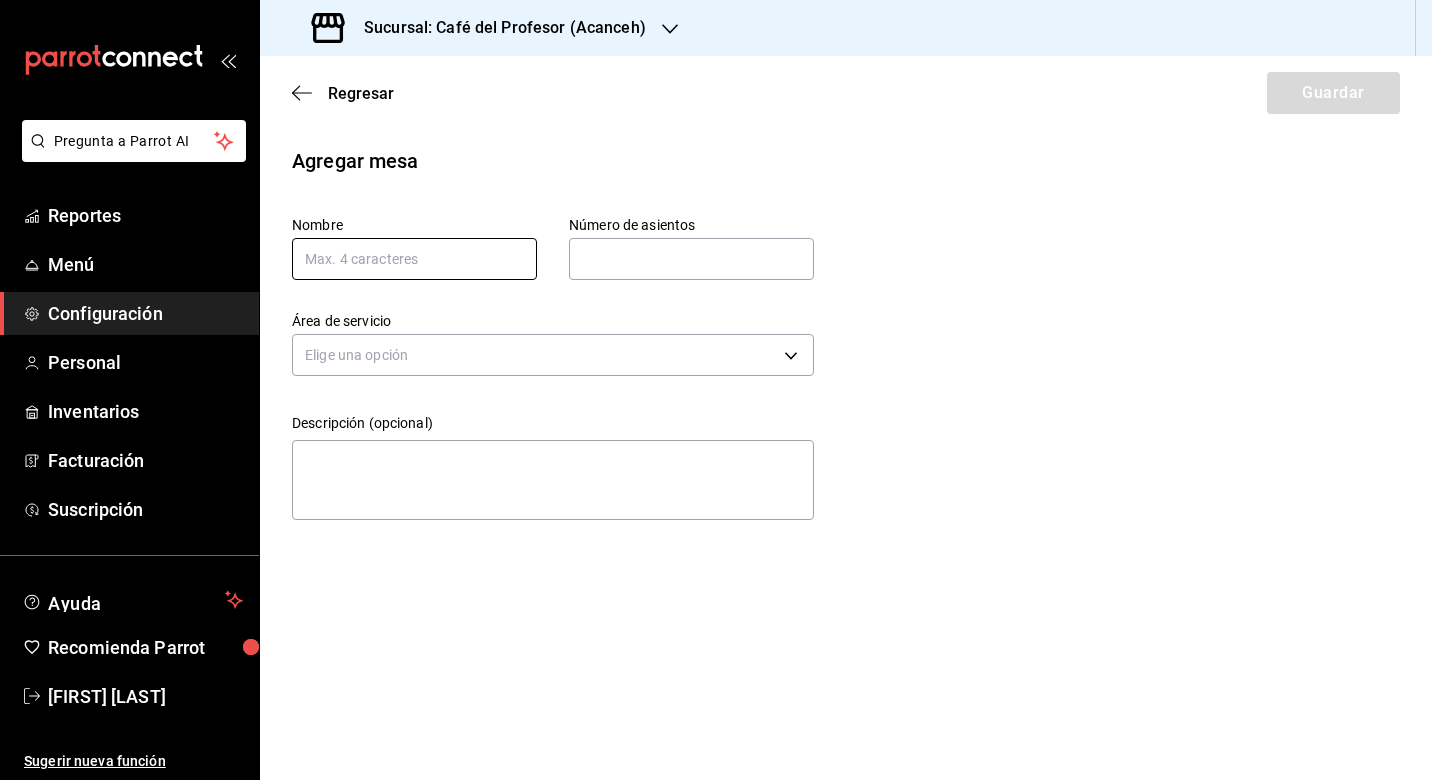 type on "r" 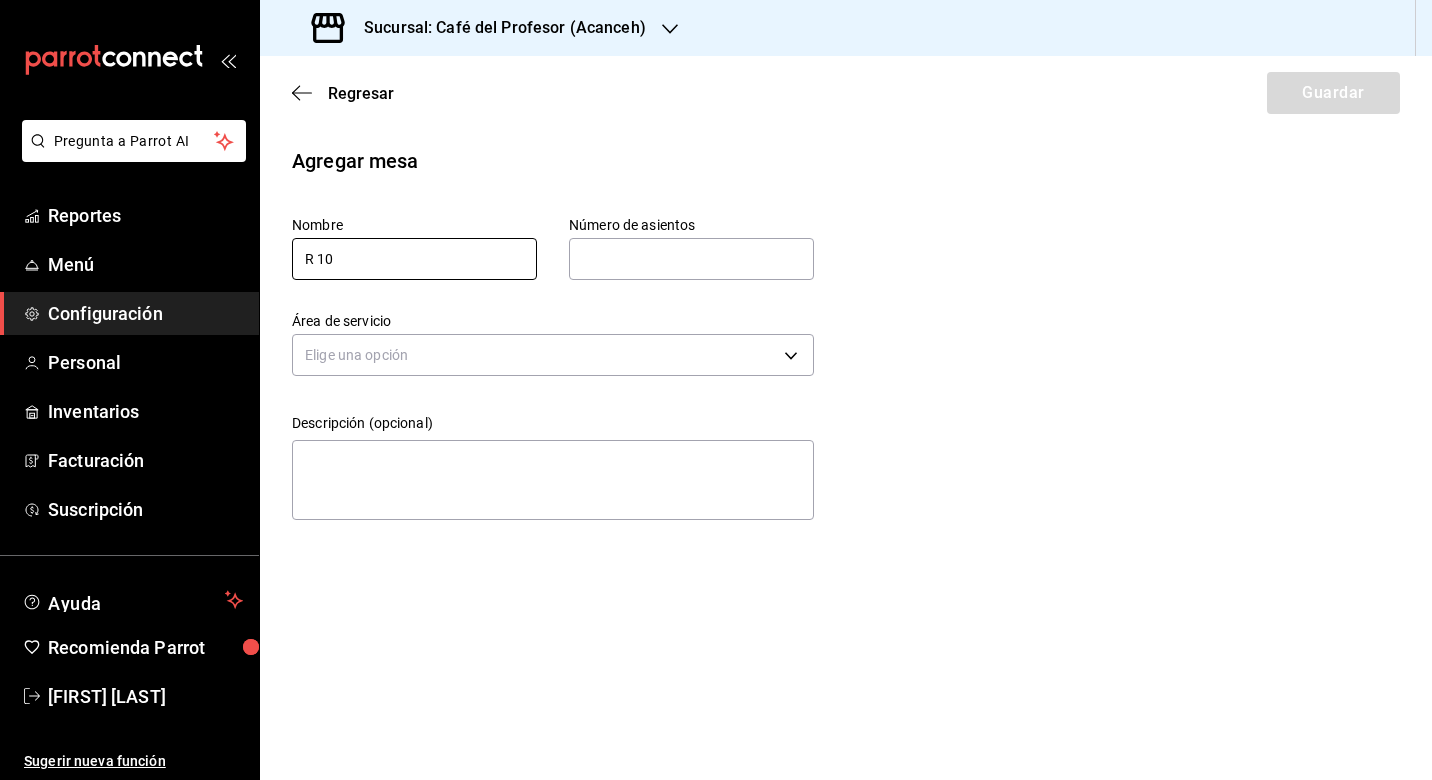 type on "R 10" 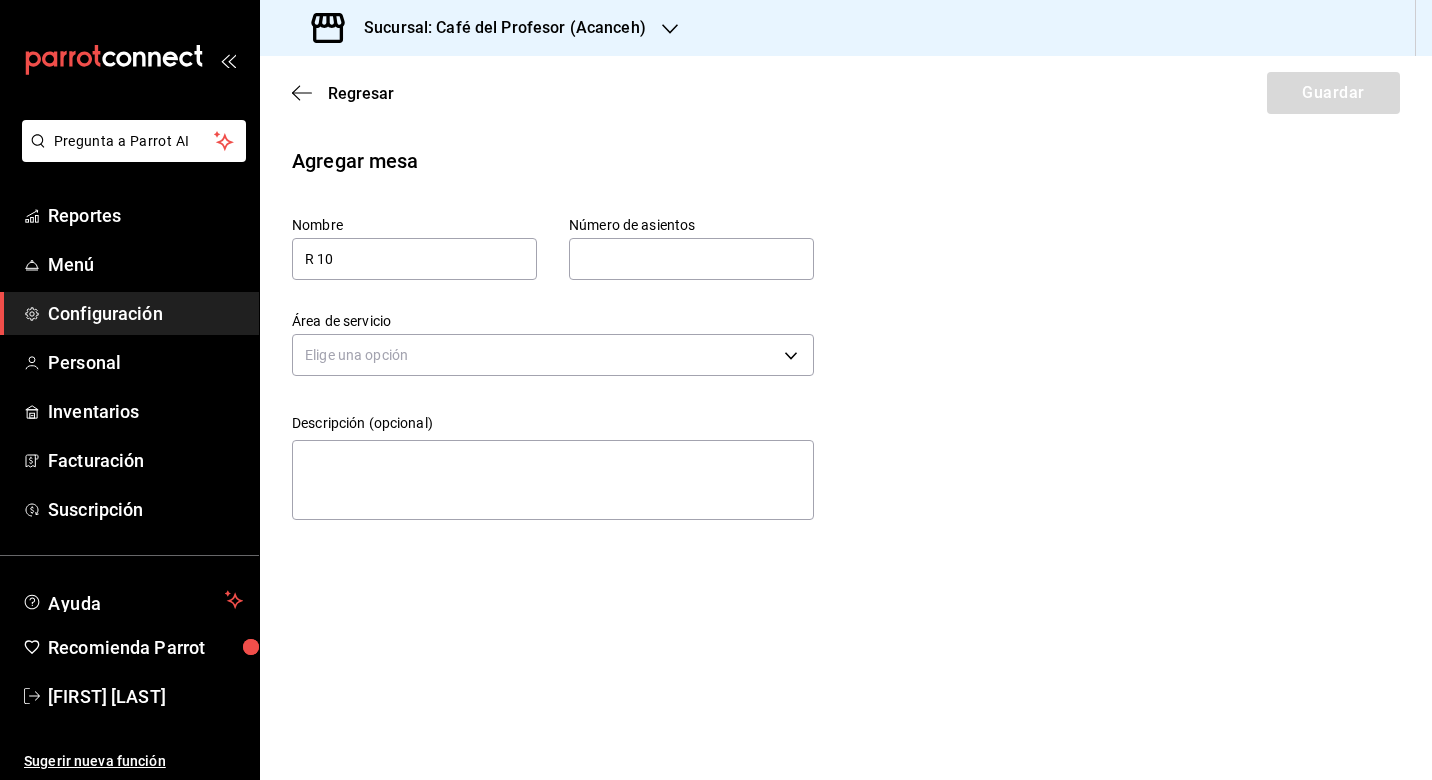 click at bounding box center [691, 259] 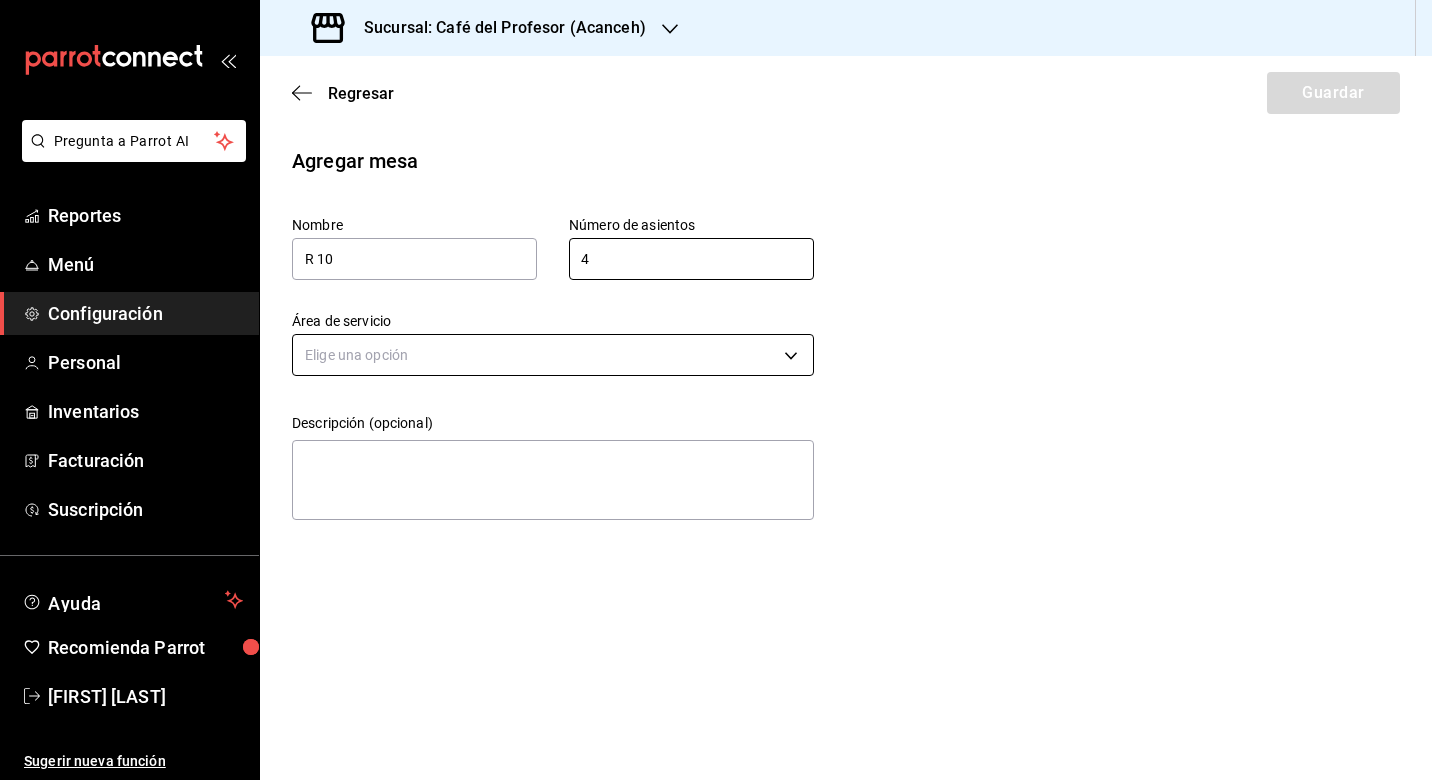 click on "Pregunta a Parrot AI Reportes   Menú   Configuración   Personal   Inventarios   Facturación   Suscripción   Ayuda Recomienda Parrot   [FIRST] [LAST]   Sugerir nueva función   Sucursal: Café del Profesor (Acanceh) Regresar Guardar Agregar mesa Nombre R 10 Número de asientos 4 Número de asientos Área de servicio Elige una opción Descripción (opcional) x GANA 1 MES GRATIS EN TU SUSCRIPCIÓN AQUÍ ¿Recuerdas cómo empezó tu restaurante?
Hoy puedes ayudar a un colega a tener el mismo cambio que tú viviste.
Recomienda Parrot directamente desde tu Portal Administrador.
Es fácil y rápido.
🎁 Por cada restaurante que se una, ganas 1 mes gratis. Ver video tutorial Ir a video Pregunta a Parrot AI Reportes   Menú   Configuración   Personal   Inventarios   Facturación   Suscripción   Ayuda Recomienda Parrot   [FIRST] [LAST]   Sugerir nueva función   Visitar centro de ayuda [PHONE] soporte@[DOMAIN].com Visitar centro de ayuda [PHONE] soporte@[DOMAIN].com" at bounding box center (716, 390) 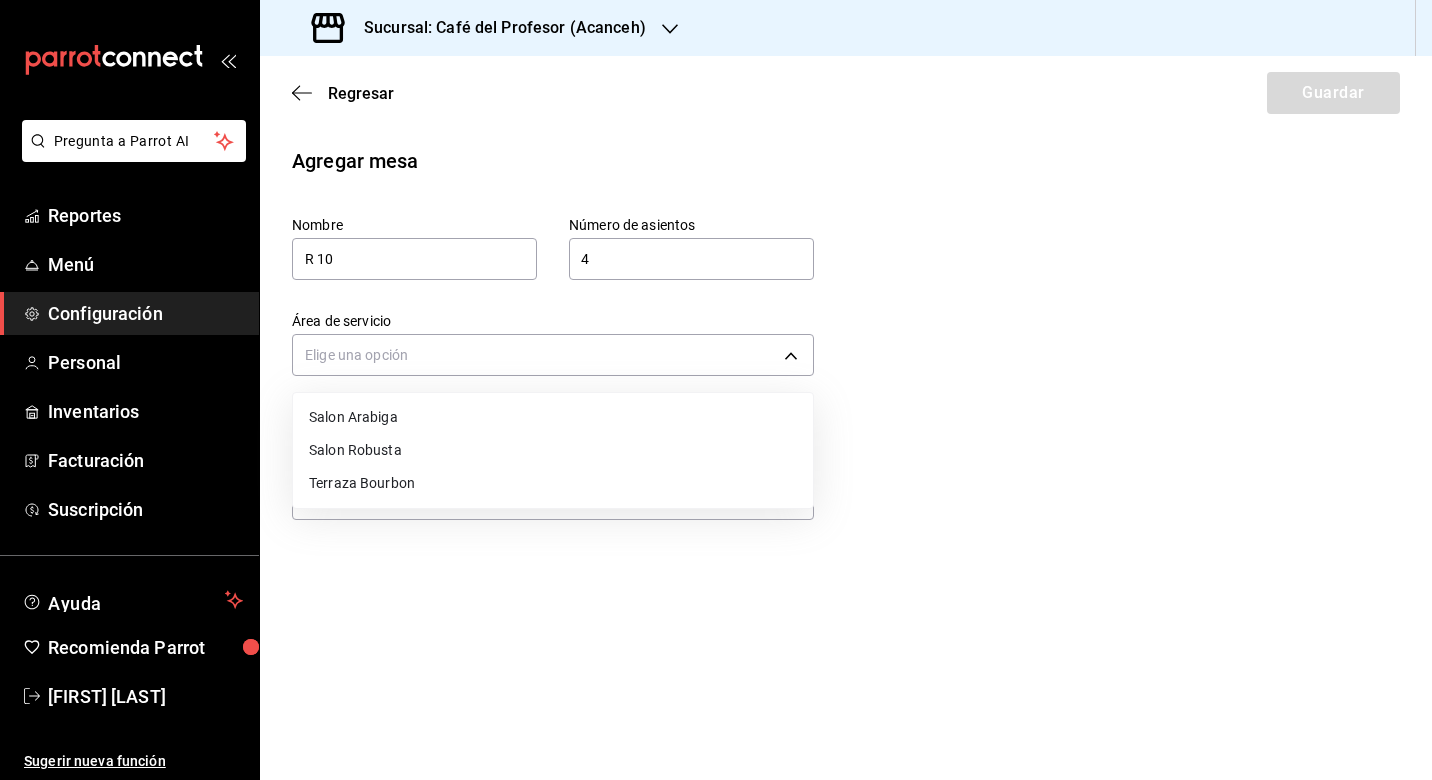click on "Salon Robusta" at bounding box center [553, 450] 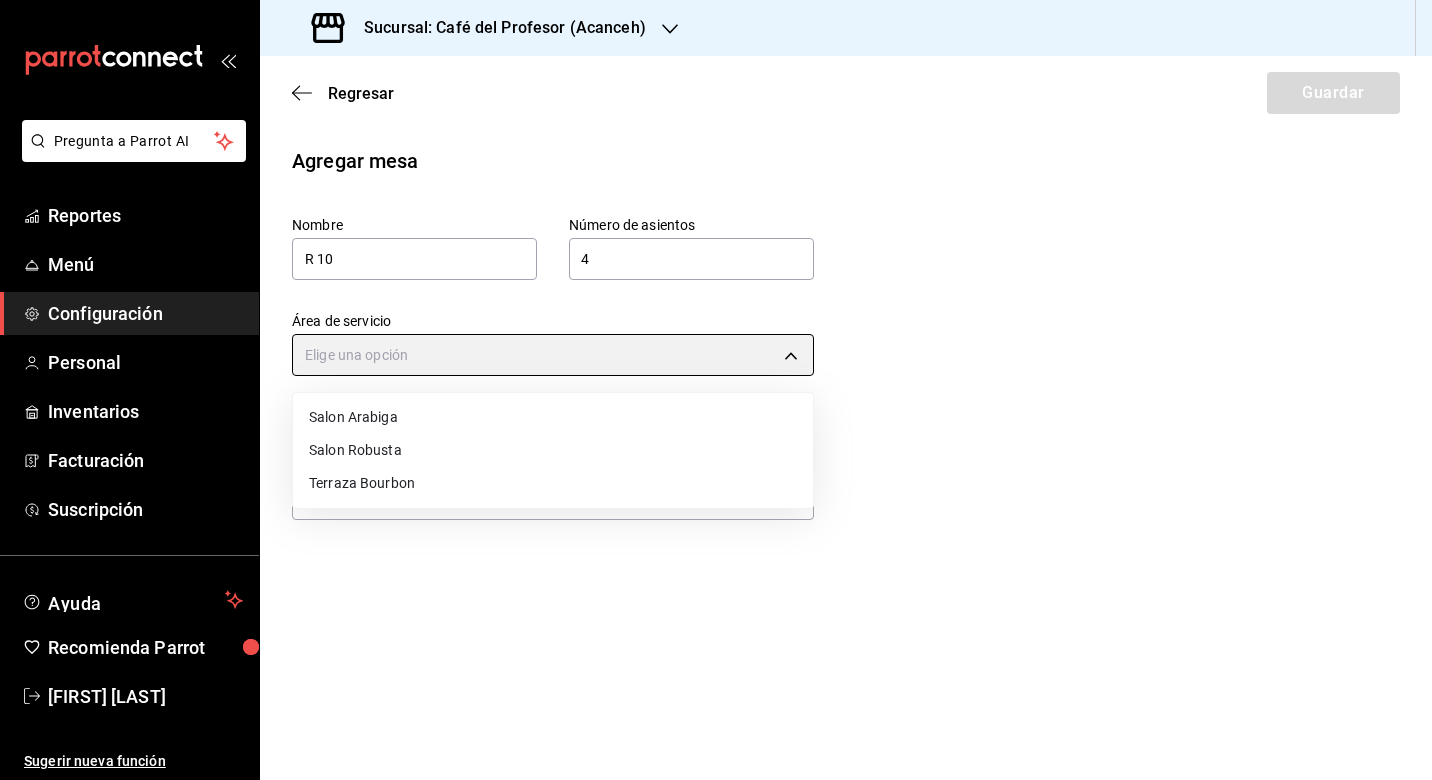 type on "[UUID]" 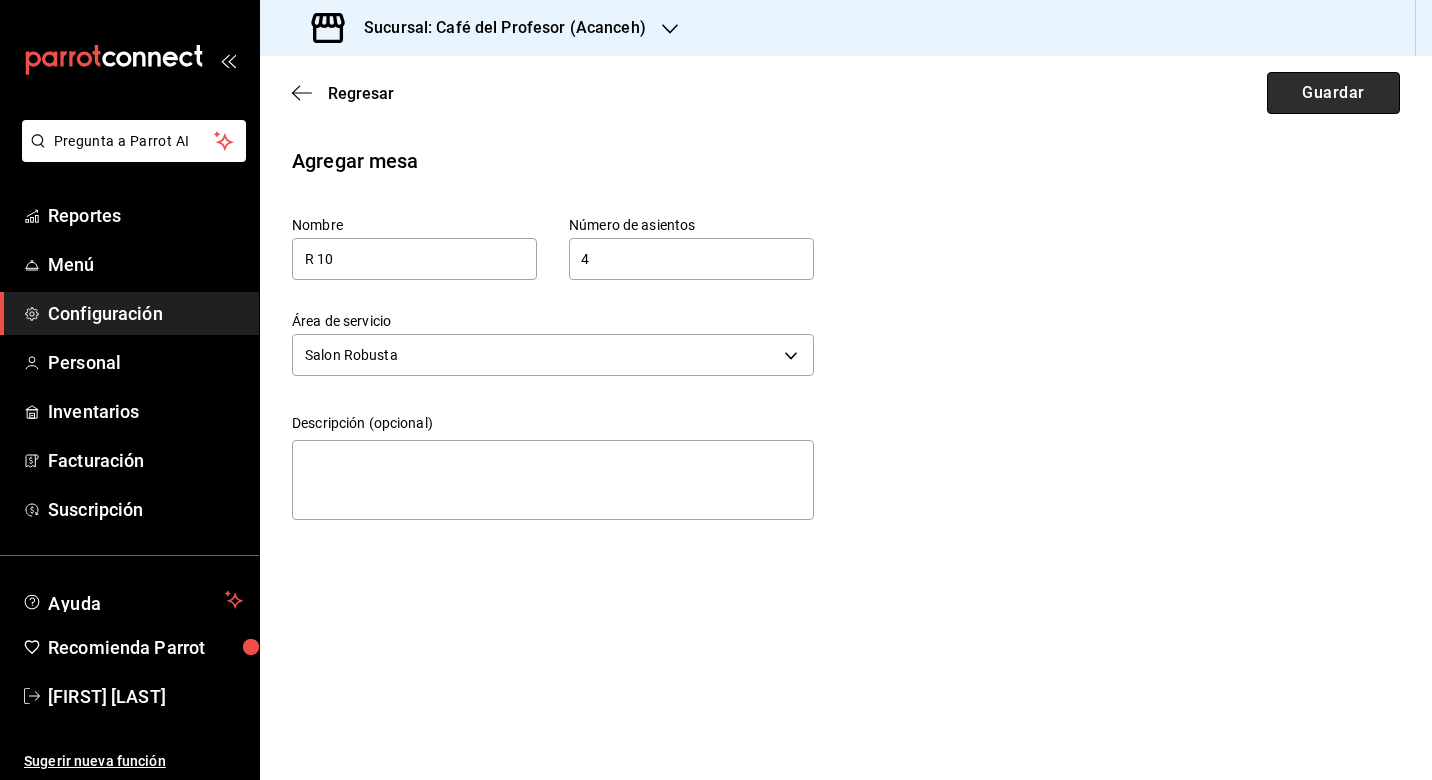 click on "Guardar" at bounding box center (1333, 93) 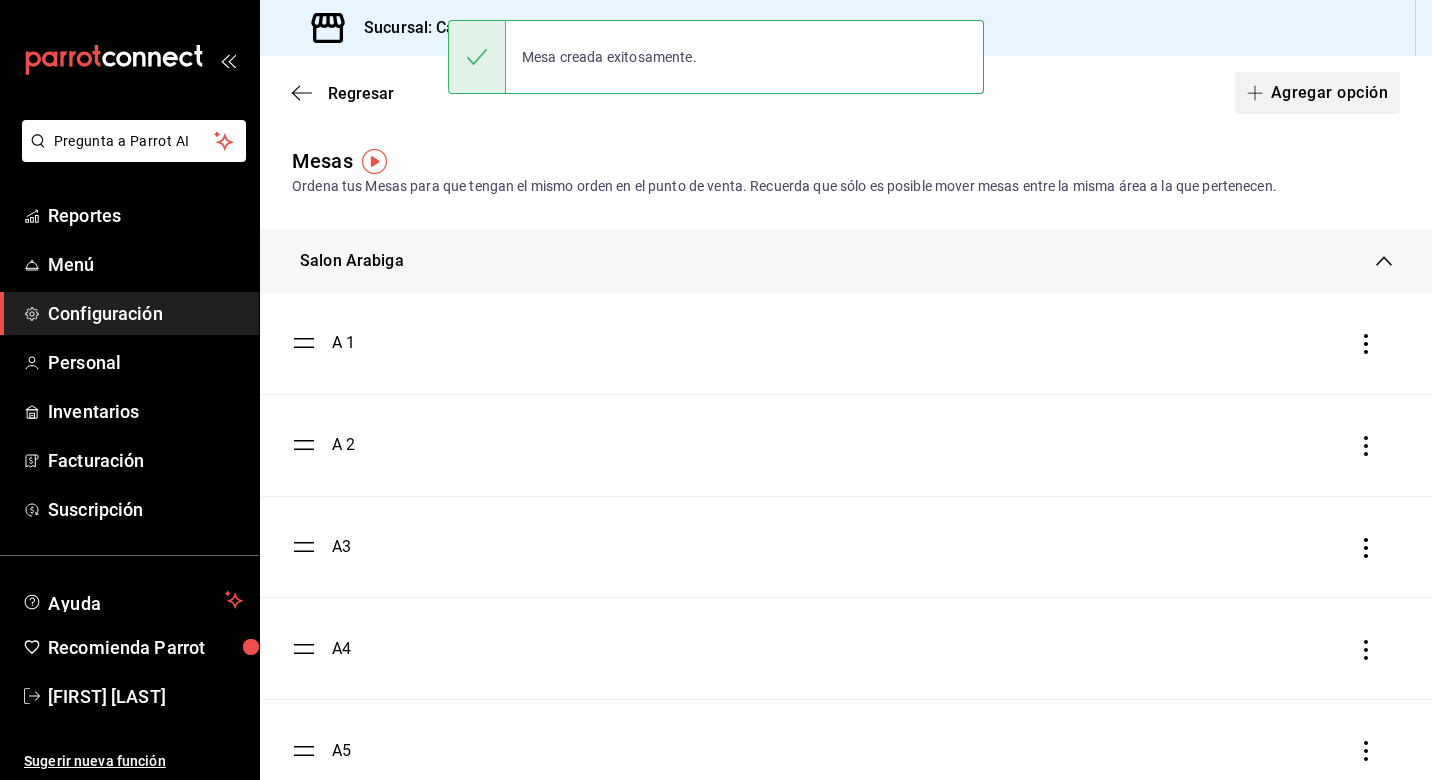 click on "Agregar opción" at bounding box center (1317, 93) 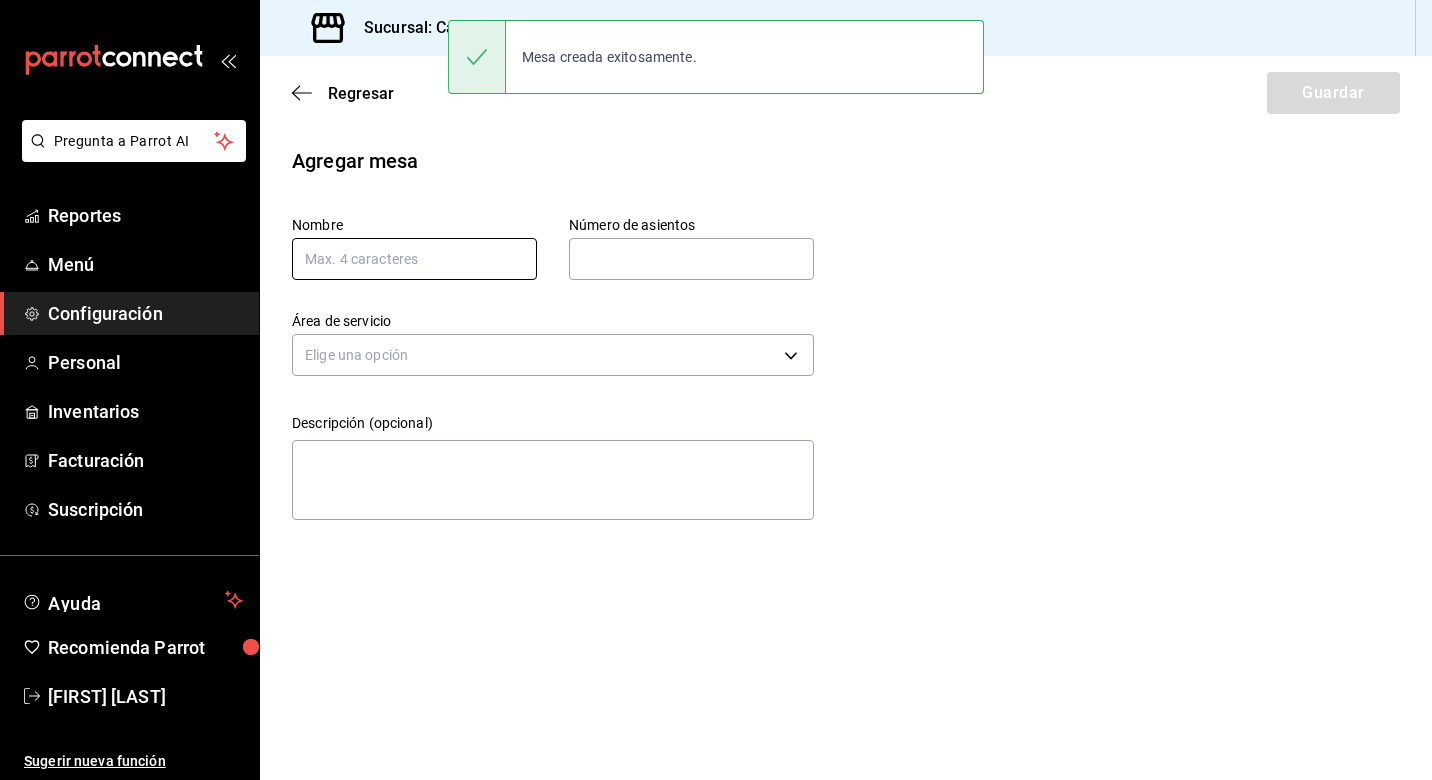 click at bounding box center [414, 259] 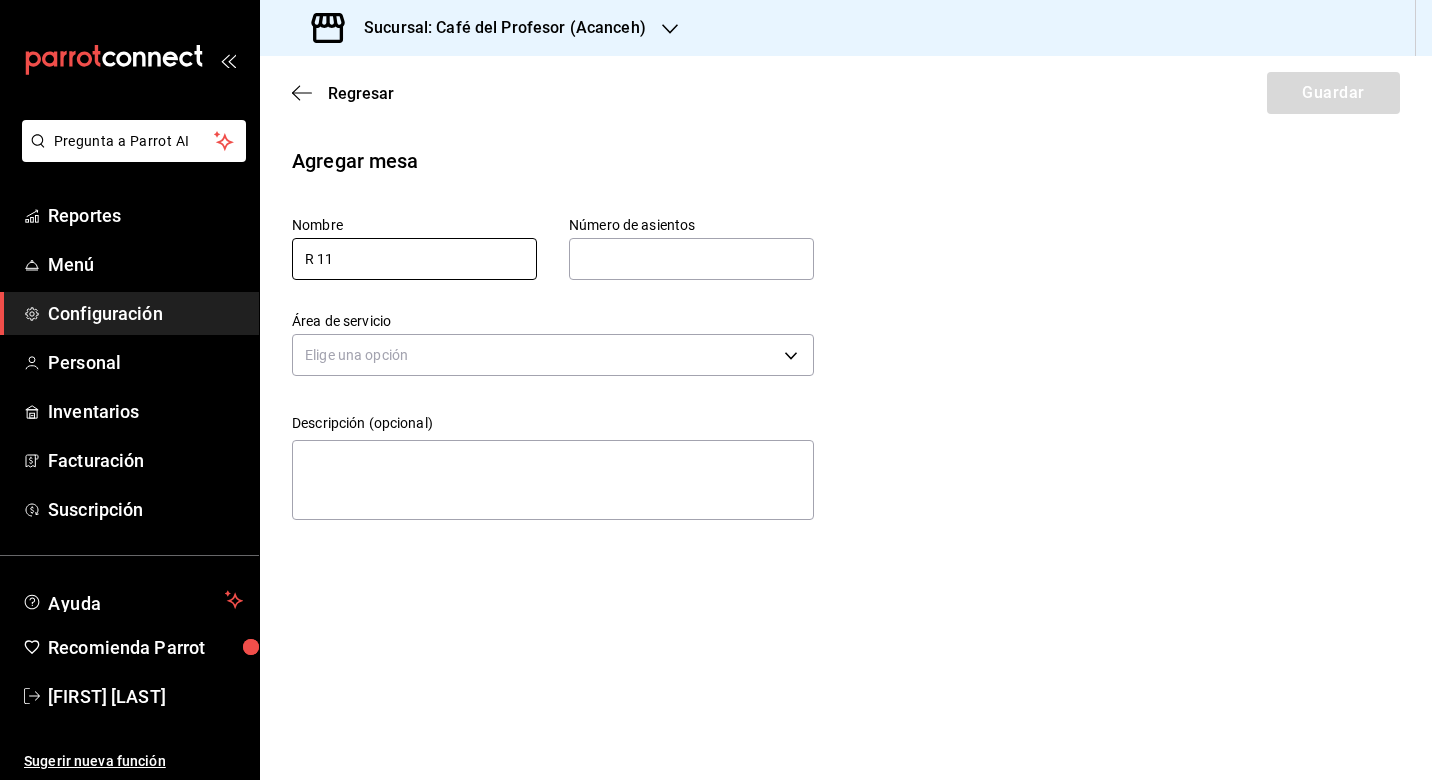 type on "R 11" 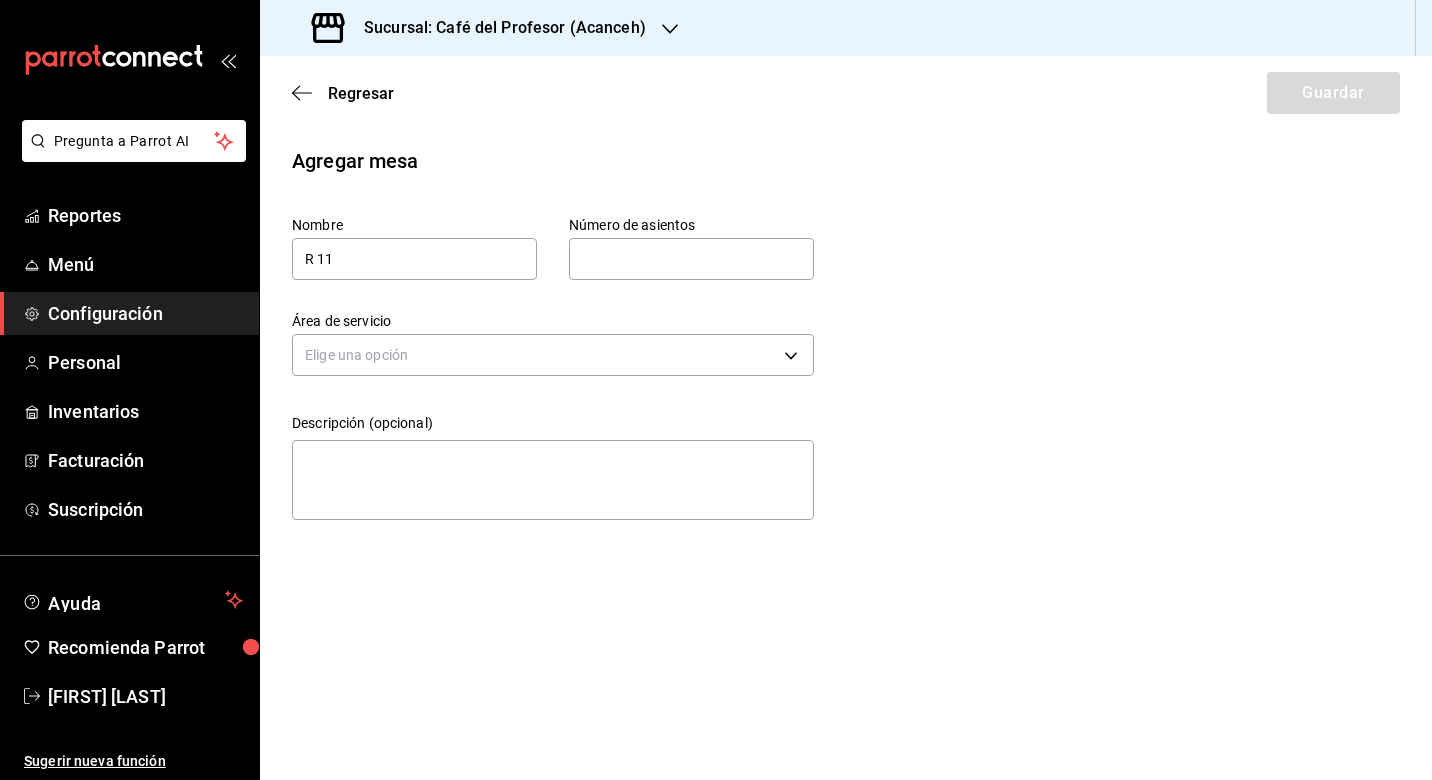 click at bounding box center (691, 259) 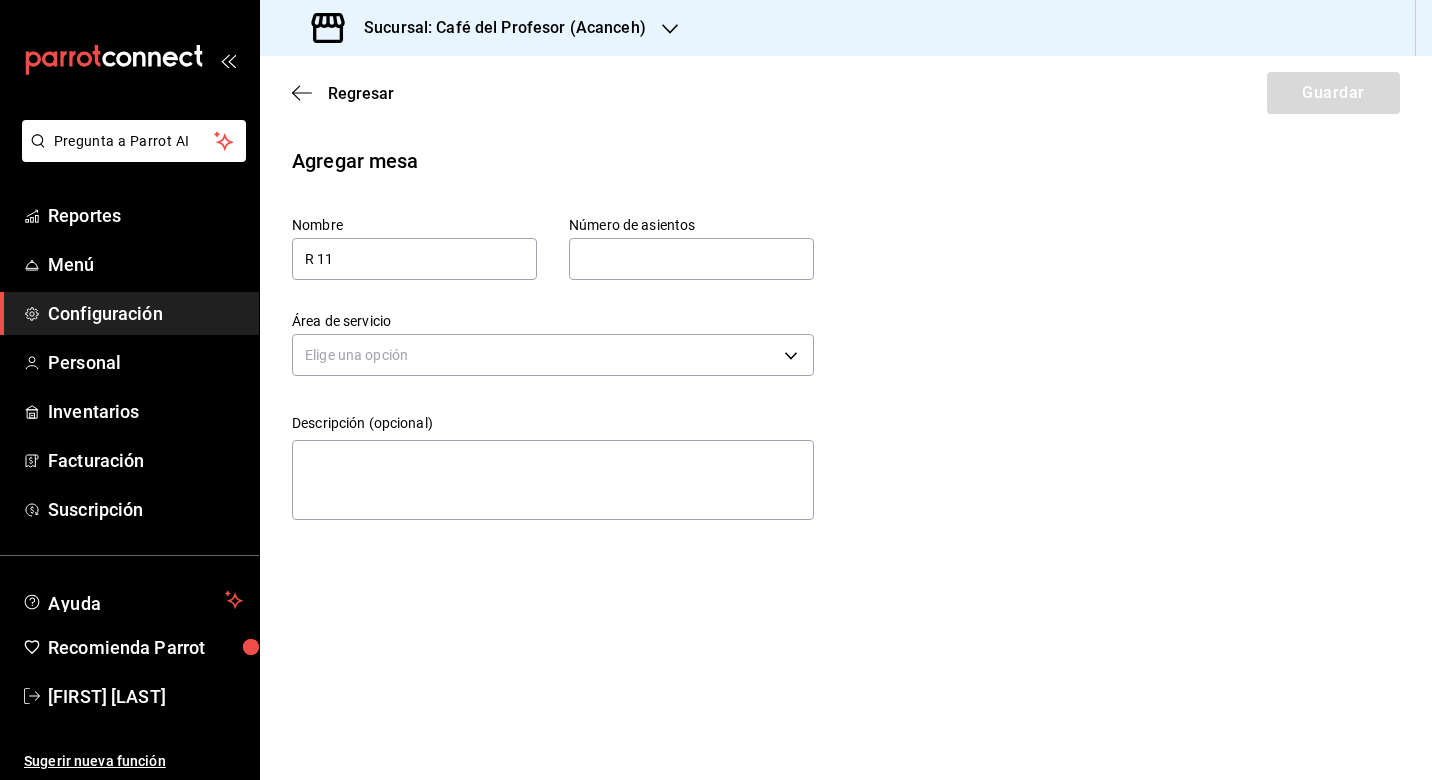 type on "4" 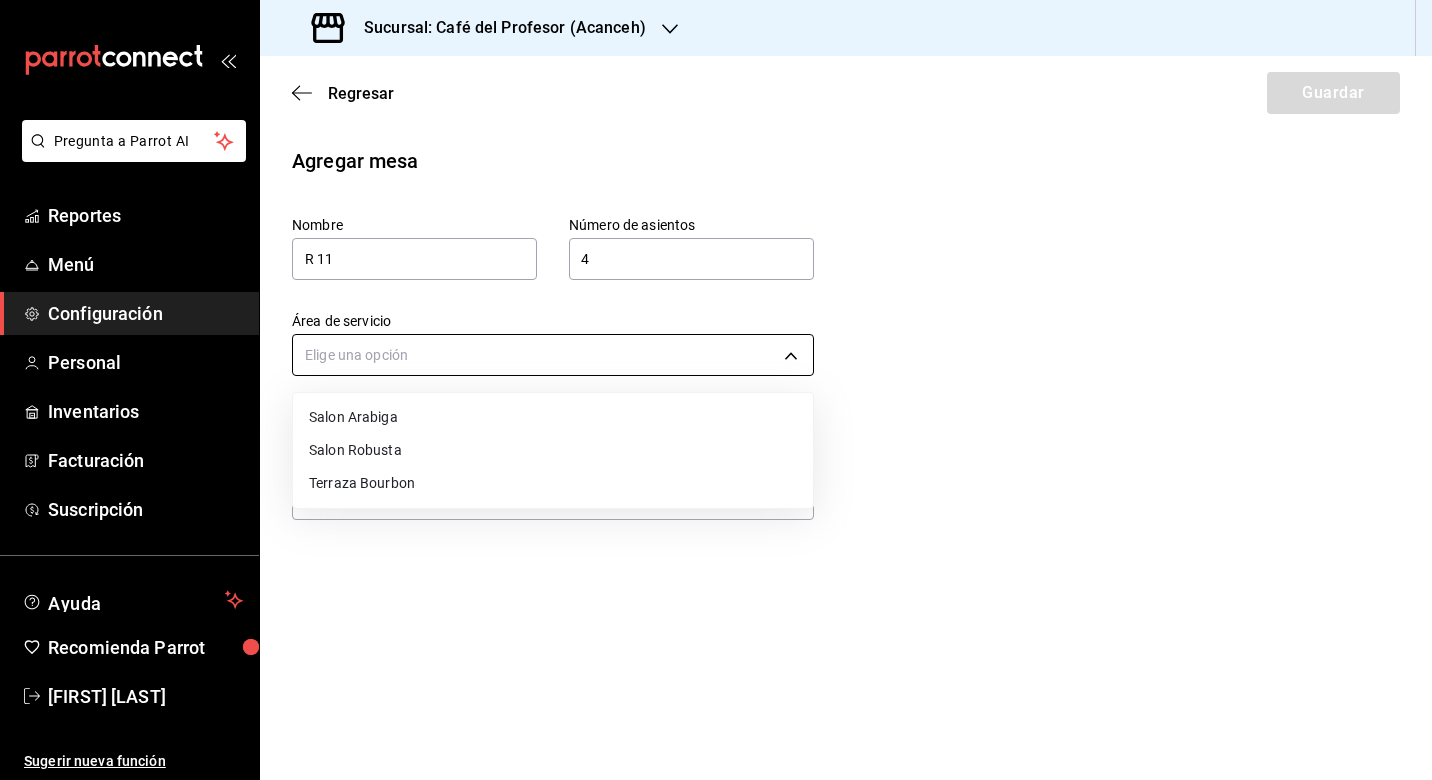 click on "Pregunta a Parrot AI Reportes   Menú   Configuración   Personal   Inventarios   Facturación   Suscripción   Ayuda Recomienda Parrot   [FIRST] [LAST]   Sugerir nueva función   Sucursal: Café del Profesor (Acanceh) Regresar Guardar Agregar mesa Nombre R 11 Número de asientos 4 Número de asientos Área de servicio Elige una opción Descripción (opcional) x GANA 1 MES GRATIS EN TU SUSCRIPCIÓN AQUÍ ¿Recuerdas cómo empezó tu restaurante?
Hoy puedes ayudar a un colega a tener el mismo cambio que tú viviste.
Recomienda Parrot directamente desde tu Portal Administrador.
Es fácil y rápido.
🎁 Por cada restaurante que se una, ganas 1 mes gratis. Ver video tutorial Ir a video Pregunta a Parrot AI Reportes   Menú   Configuración   Personal   Inventarios   Facturación   Suscripción   Ayuda Recomienda Parrot   [FIRST] [LAST]   Sugerir nueva función   Visitar centro de ayuda [PHONE] soporte@[DOMAIN].com Visitar centro de ayuda [PHONE] soporte@[DOMAIN].com Salon Arabiga" at bounding box center (716, 390) 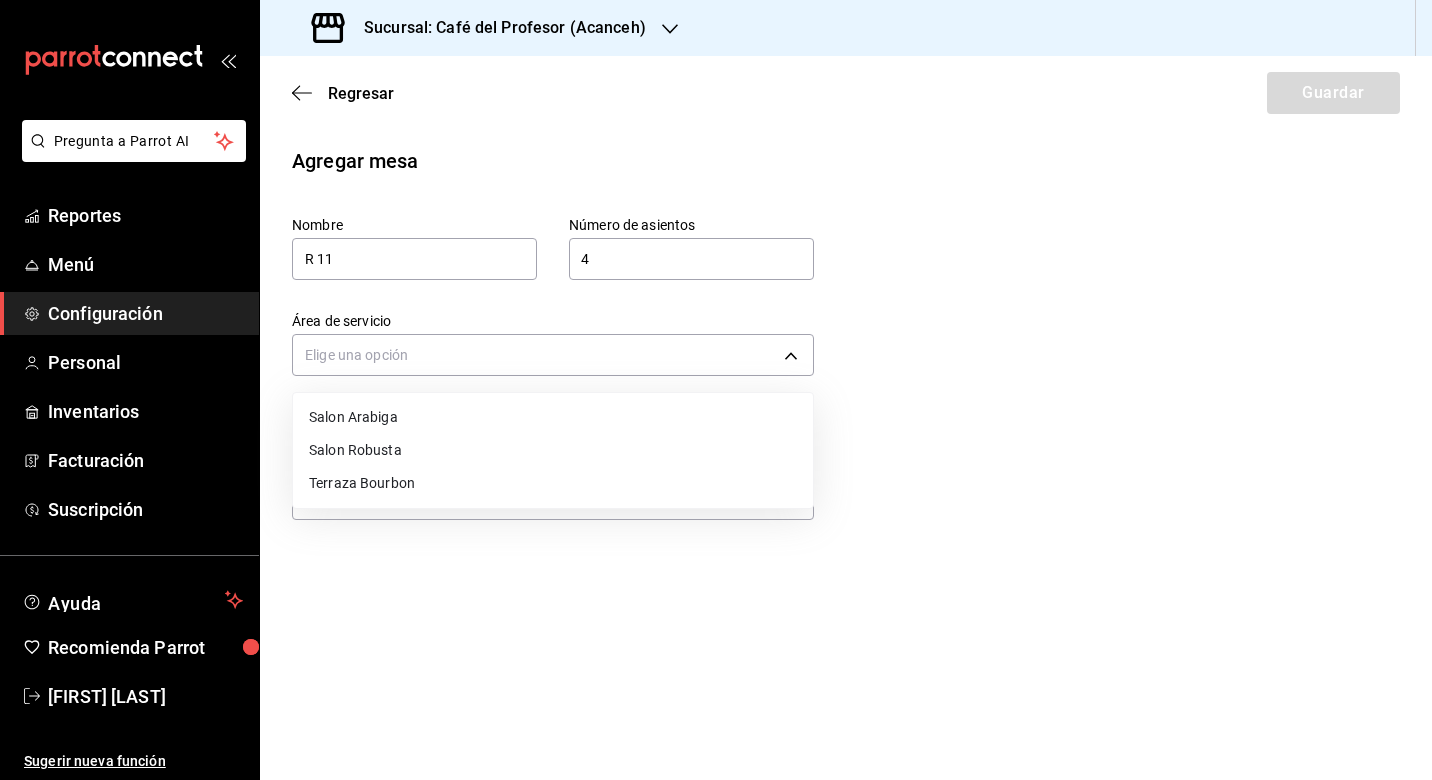 click on "Salon Robusta" at bounding box center [553, 450] 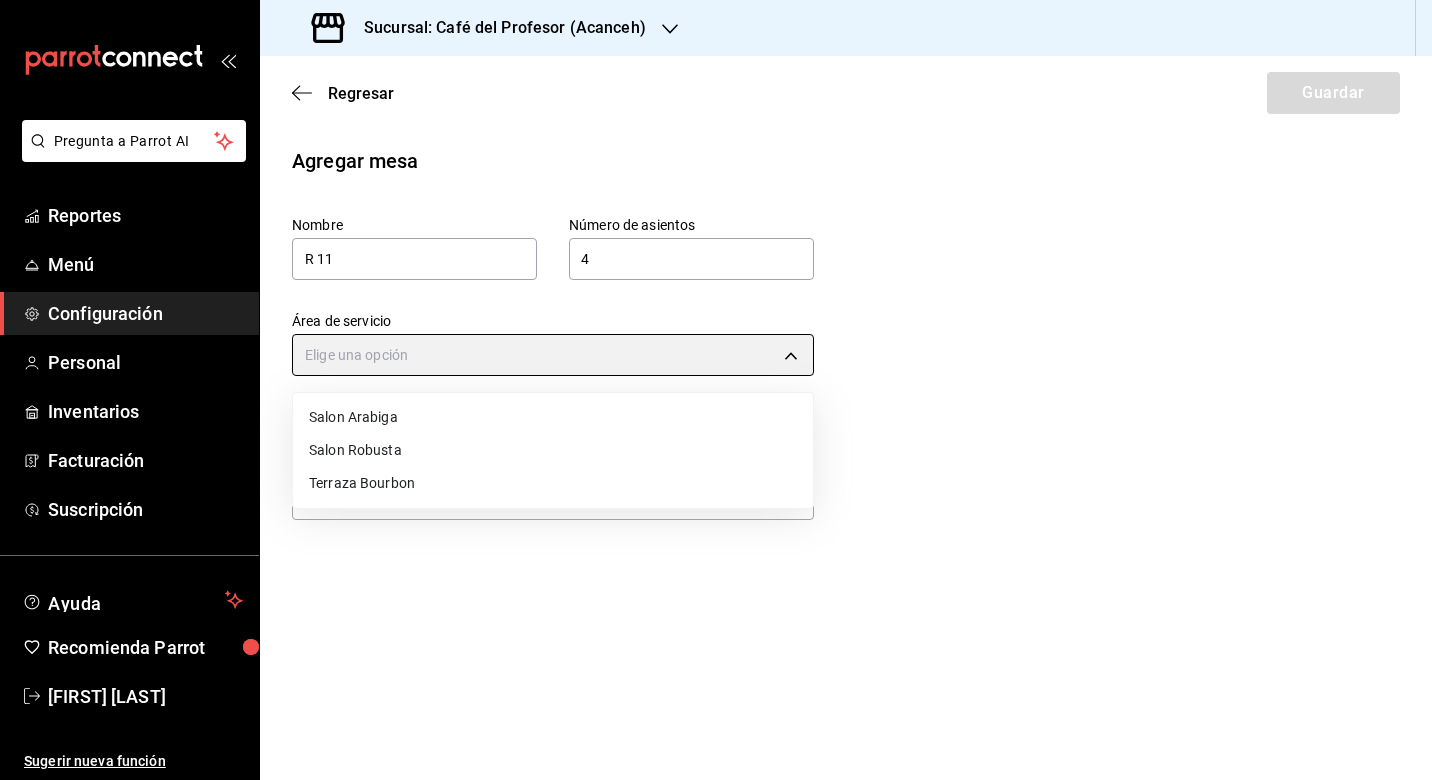 type on "[UUID]" 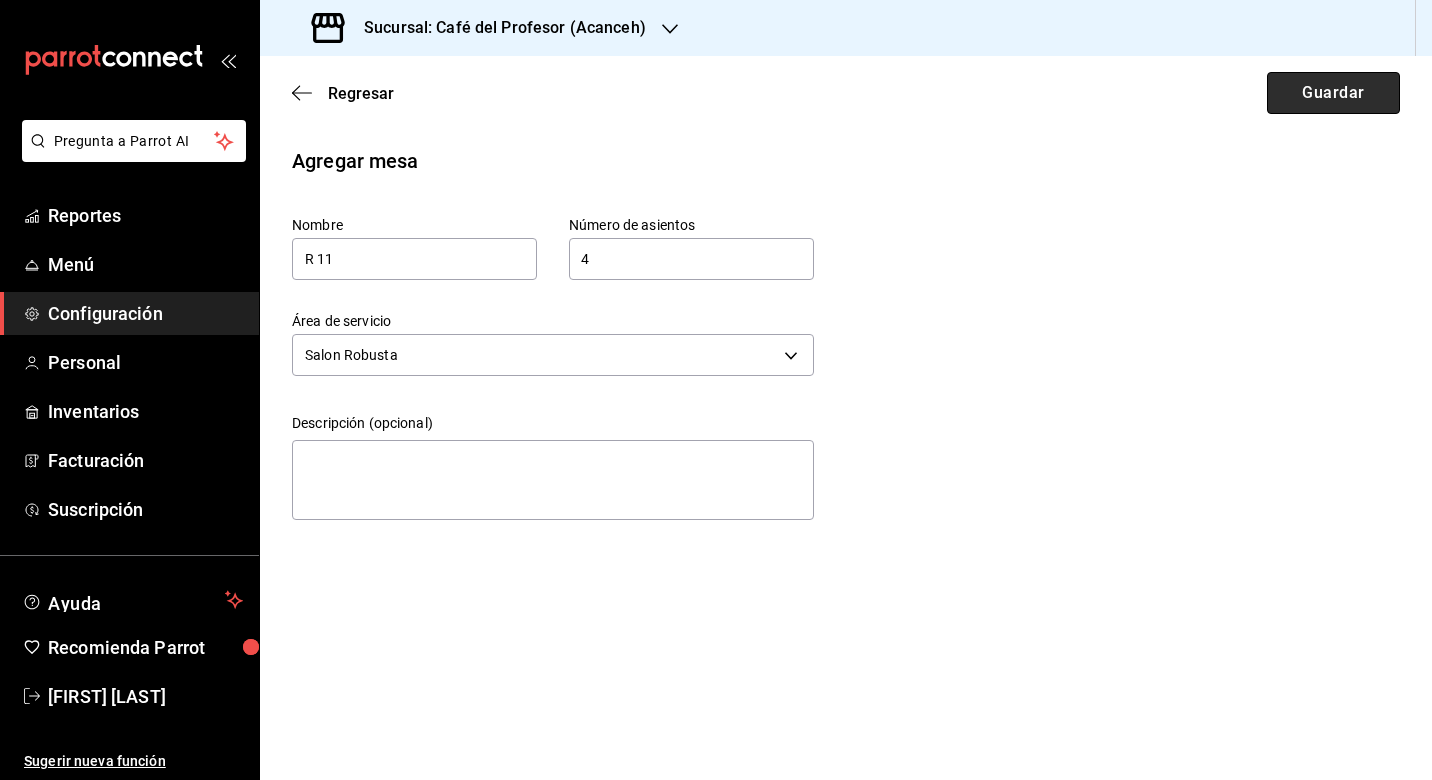 click on "Guardar" at bounding box center (1333, 93) 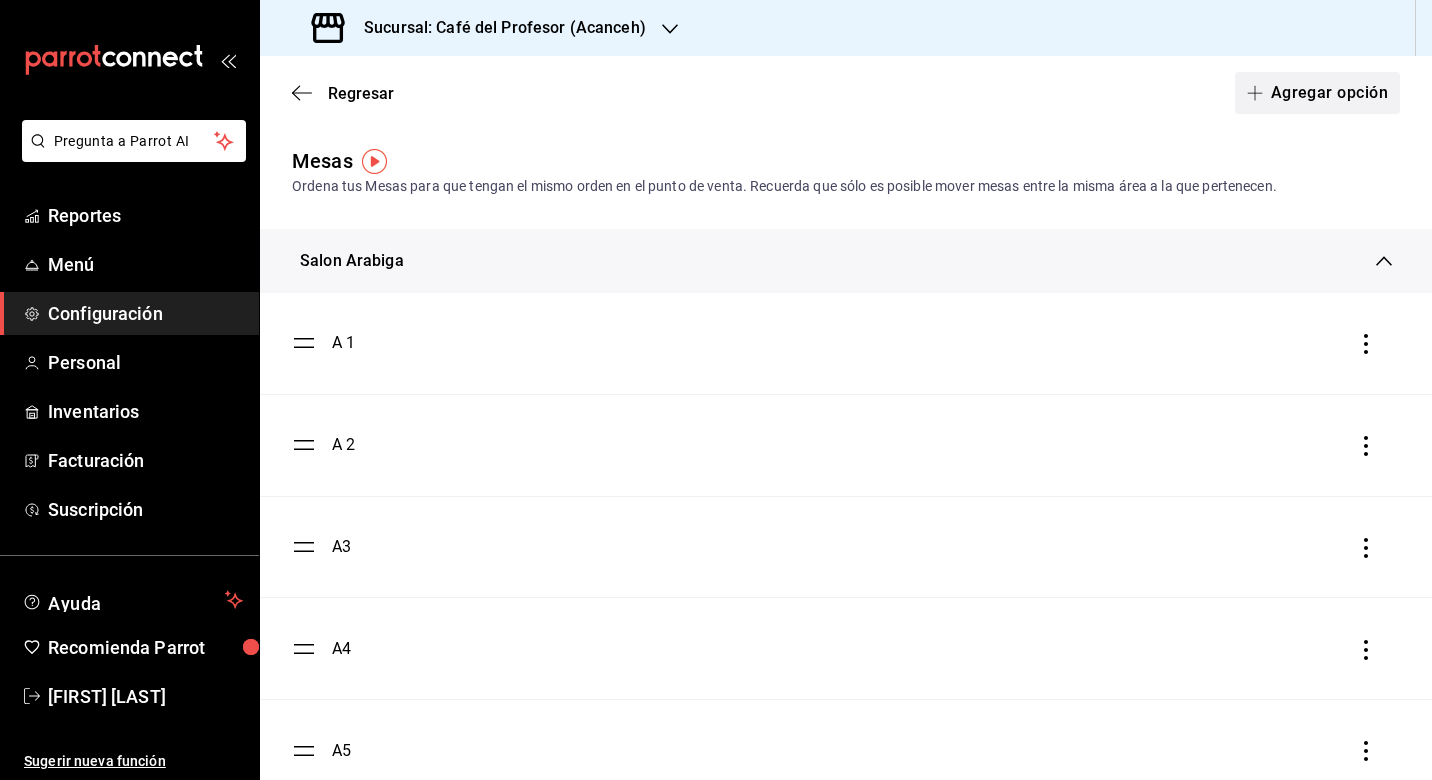 click on "Agregar opción" at bounding box center (1317, 93) 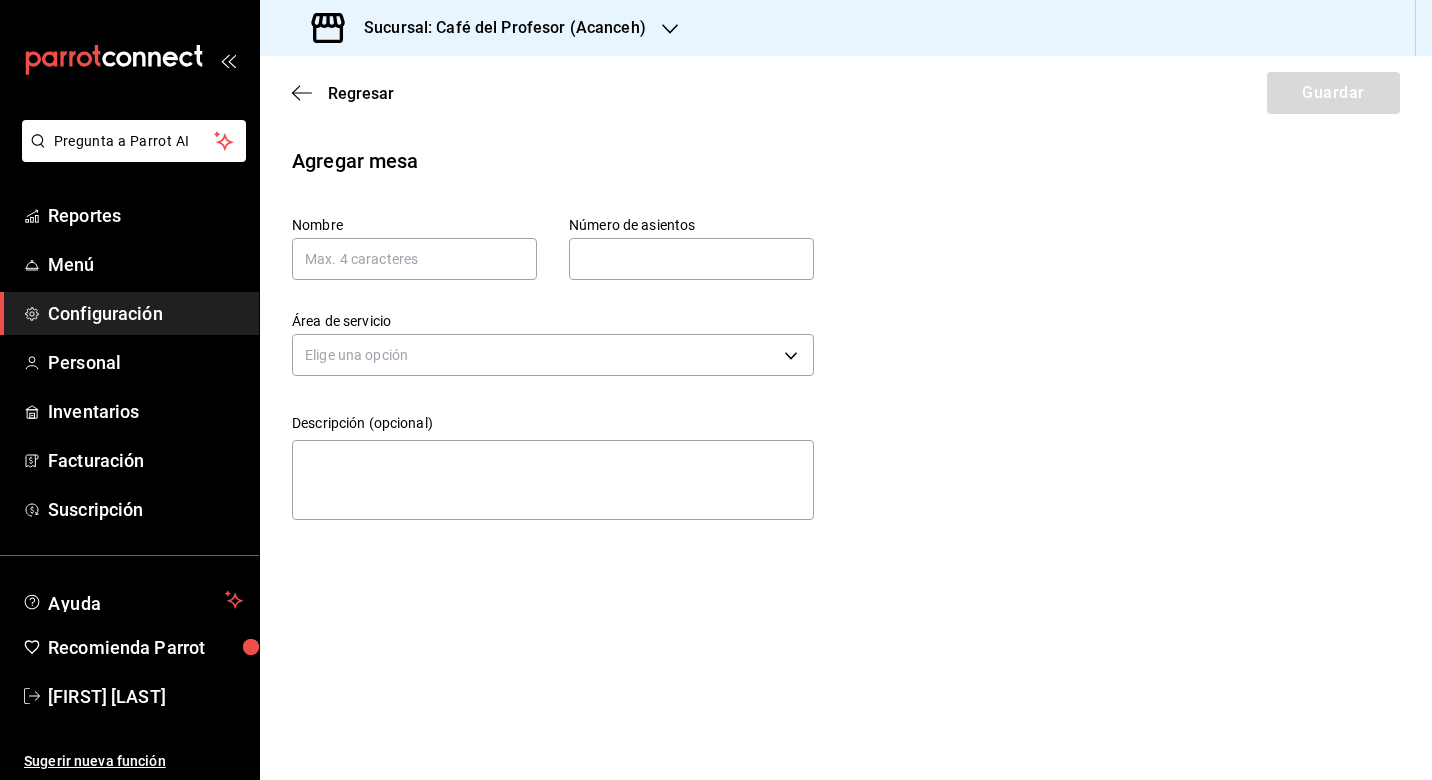scroll, scrollTop: 0, scrollLeft: 0, axis: both 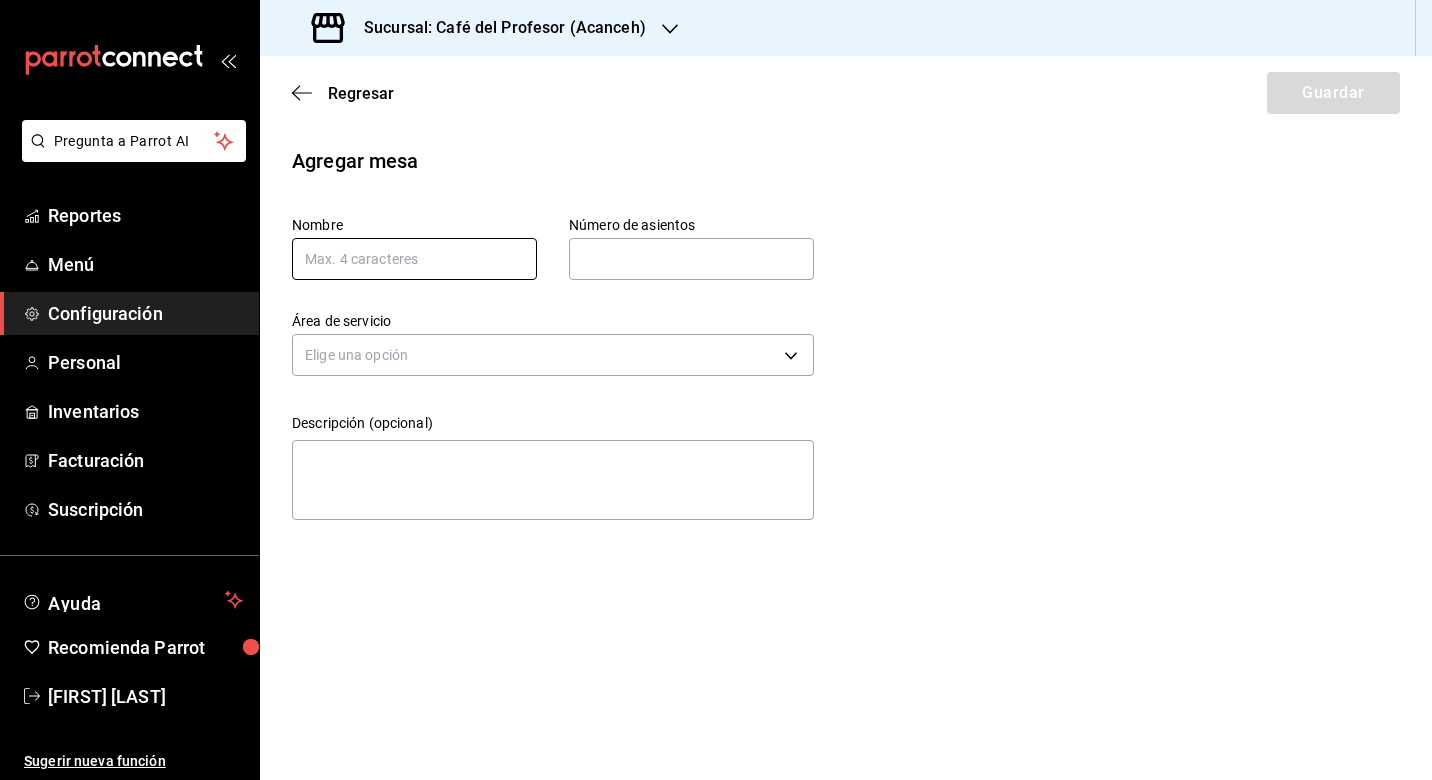 click at bounding box center (414, 259) 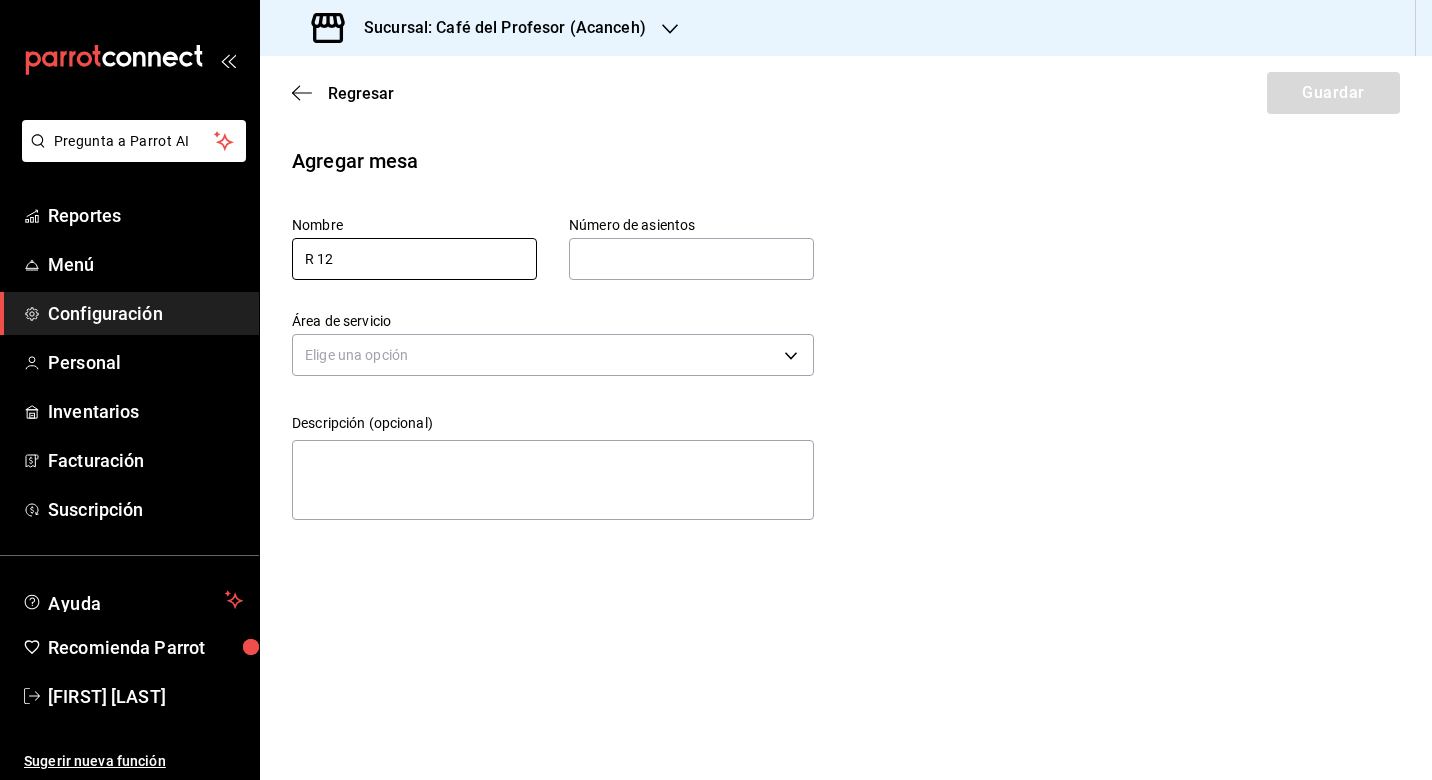 type on "R 12" 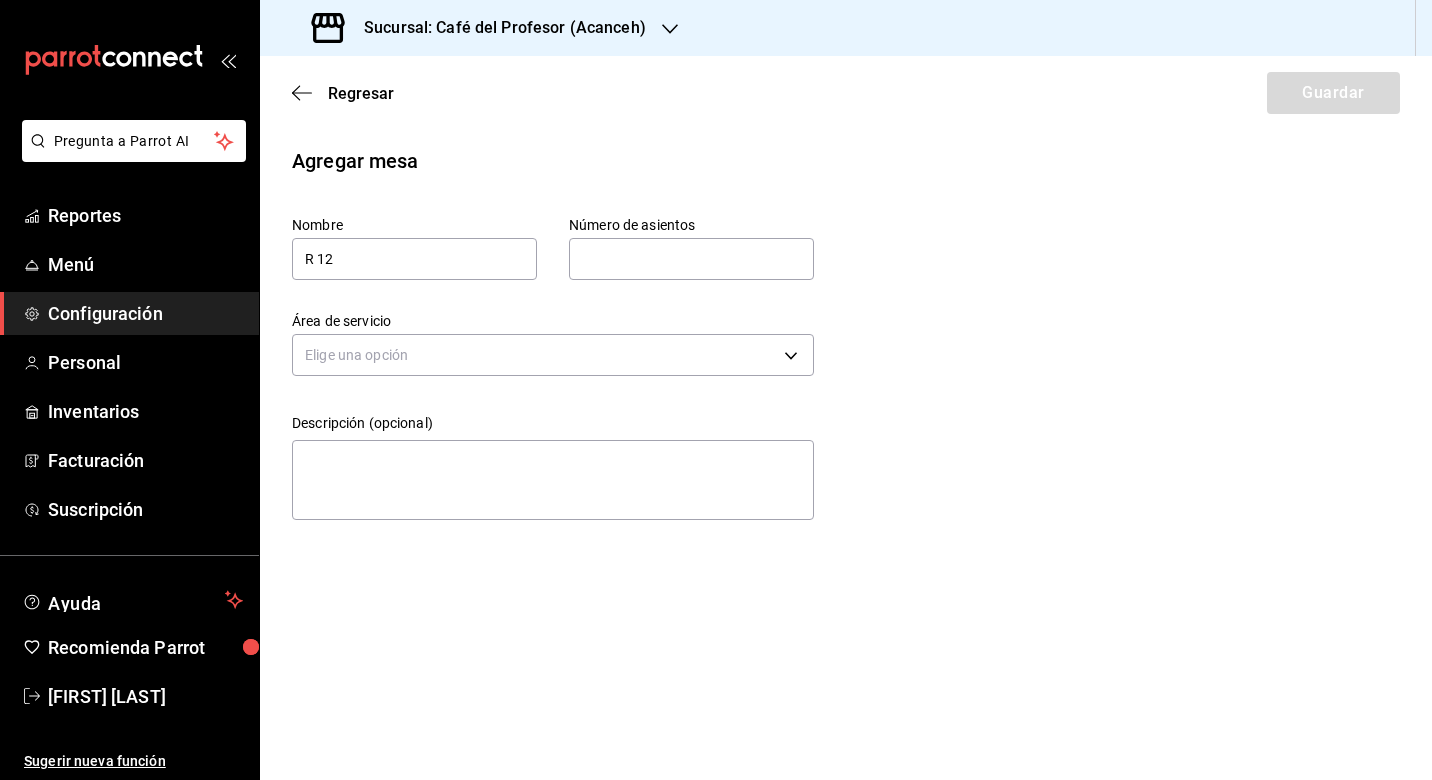 click at bounding box center (691, 259) 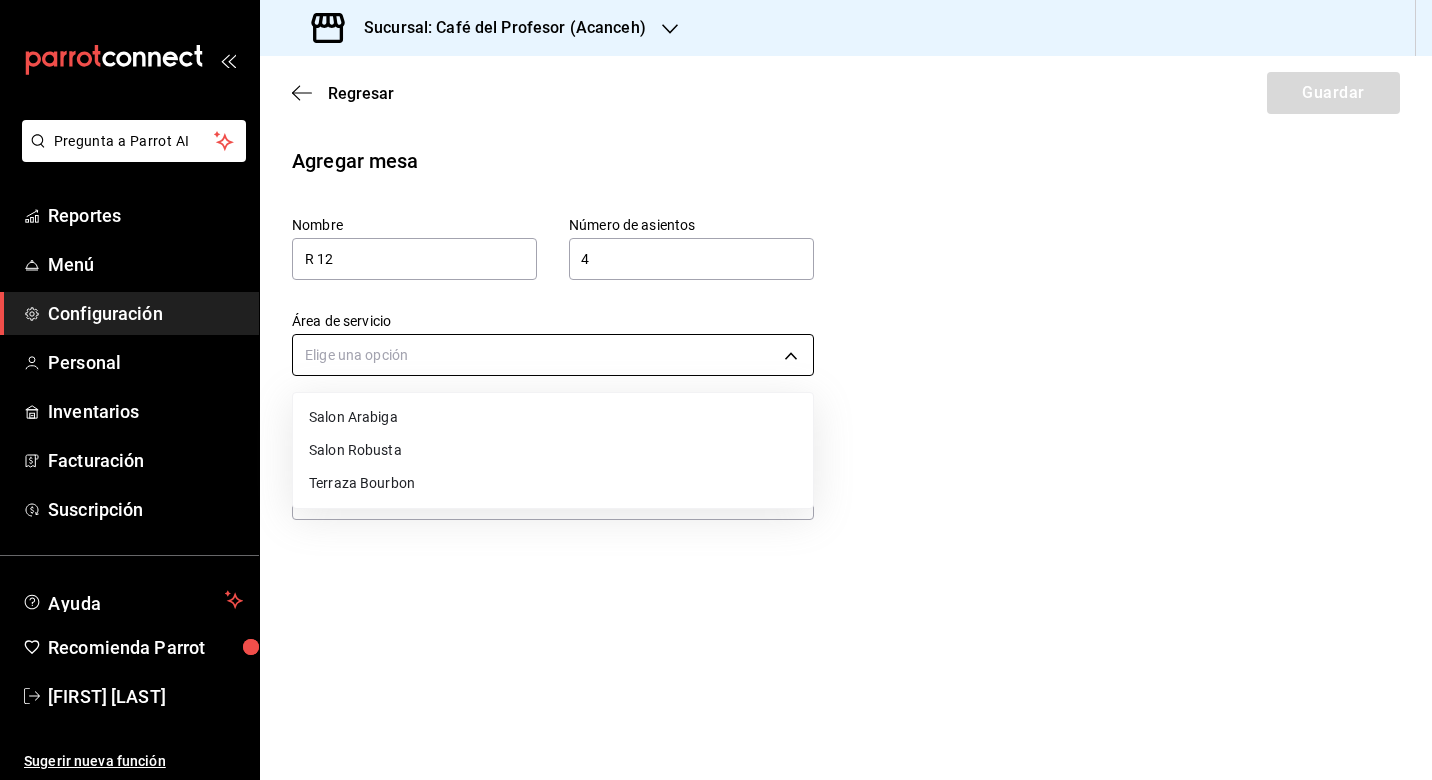 click on "Pregunta a Parrot AI Reportes   Menú   Configuración   Personal   Inventarios   Facturación   Suscripción   Ayuda Recomienda Parrot   [FIRST] [LAST]   Sugerir nueva función   Sucursal: Café del Profesor (Acanceh) Regresar Guardar Agregar mesa Nombre R 12 Número de asientos 4 Número de asientos Área de servicio Elige una opción Descripción (opcional) x GANA 1 MES GRATIS EN TU SUSCRIPCIÓN AQUÍ ¿Recuerdas cómo empezó tu restaurante?
Hoy puedes ayudar a un colega a tener el mismo cambio que tú viviste.
Recomienda Parrot directamente desde tu Portal Administrador.
Es fácil y rápido.
🎁 Por cada restaurante que se una, ganas 1 mes gratis. Ver video tutorial Ir a video Pregunta a Parrot AI Reportes   Menú   Configuración   Personal   Inventarios   Facturación   Suscripción   Ayuda Recomienda Parrot   [FIRST] [LAST]   Sugerir nueva función   Visitar centro de ayuda [PHONE] soporte@[DOMAIN].com Visitar centro de ayuda [PHONE] soporte@[DOMAIN].com Salon Arabiga" at bounding box center [716, 390] 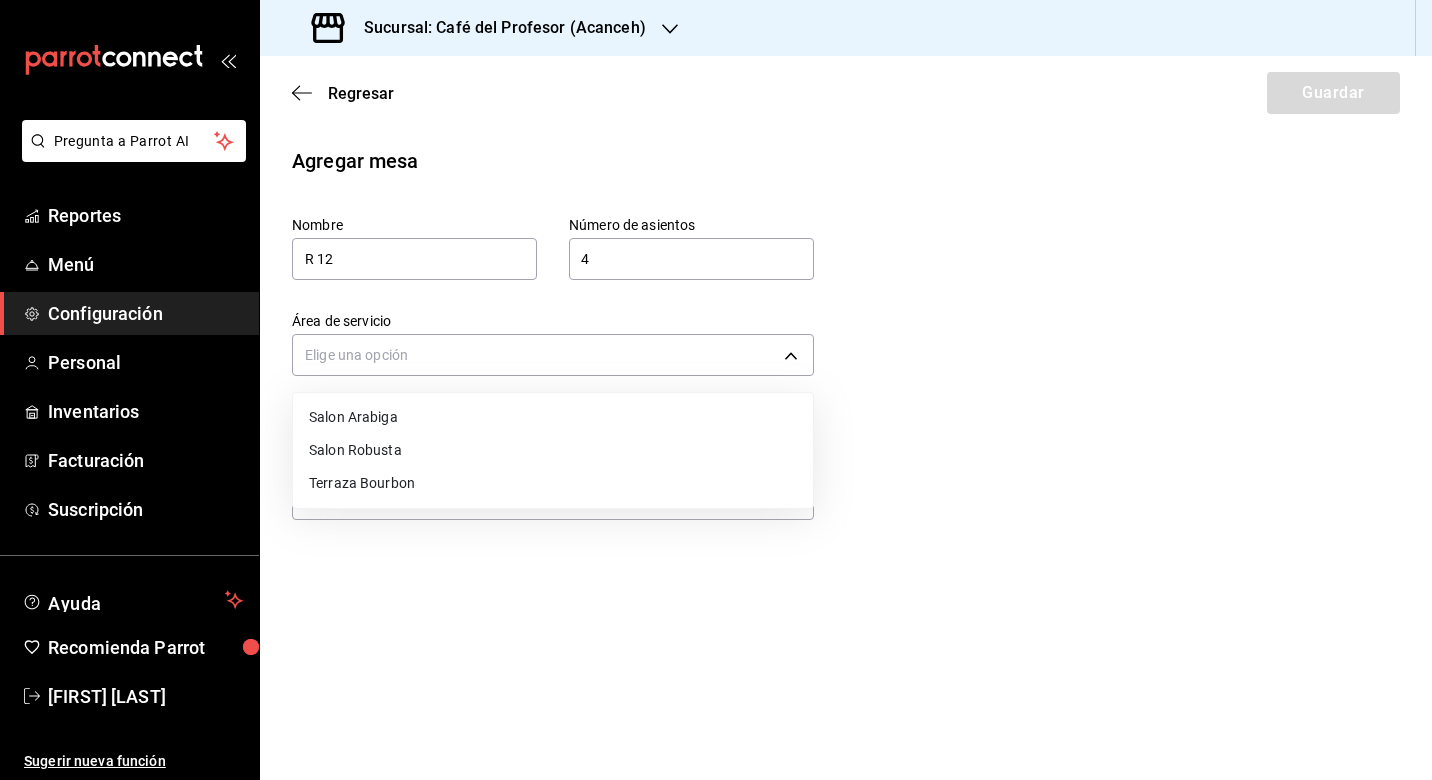 click on "Salon Robusta" at bounding box center [553, 450] 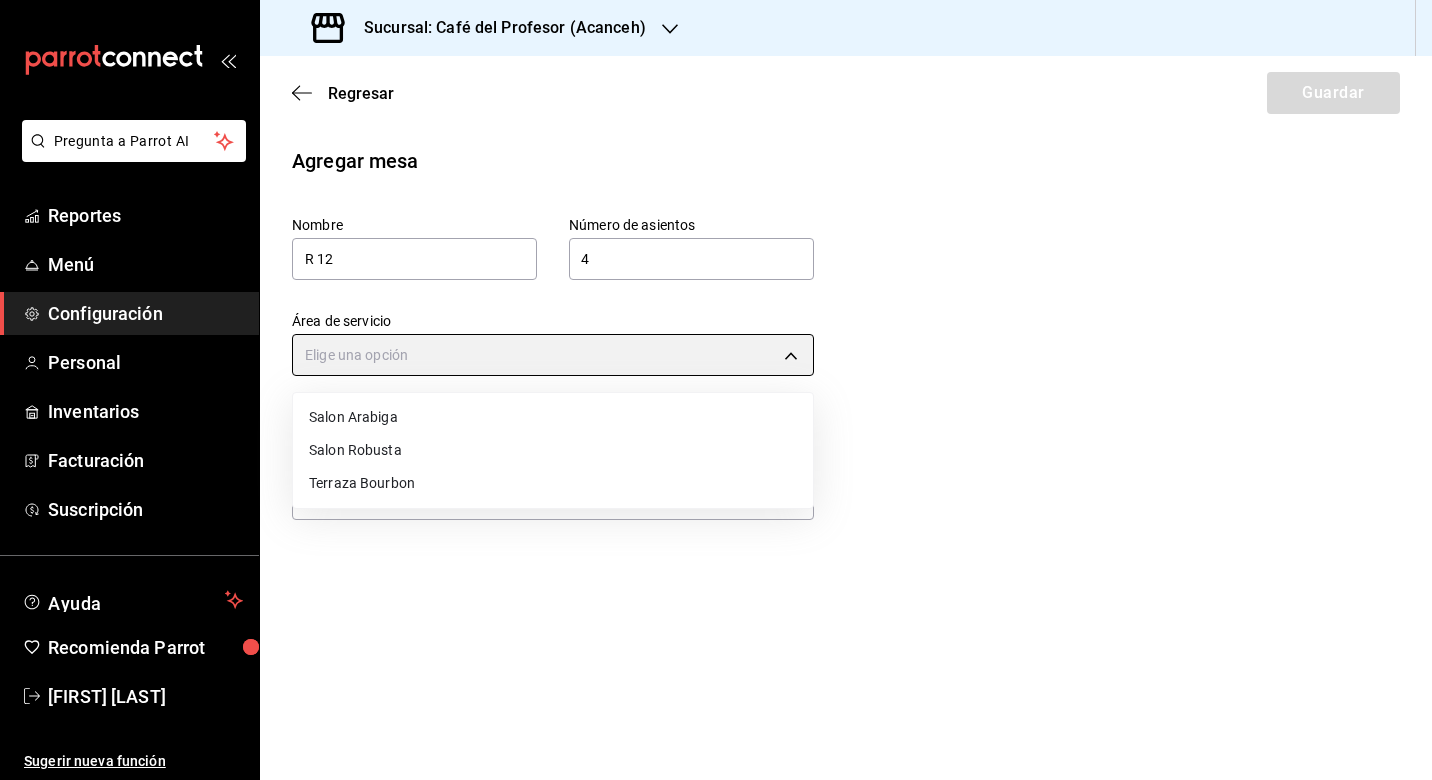 type on "[UUID]" 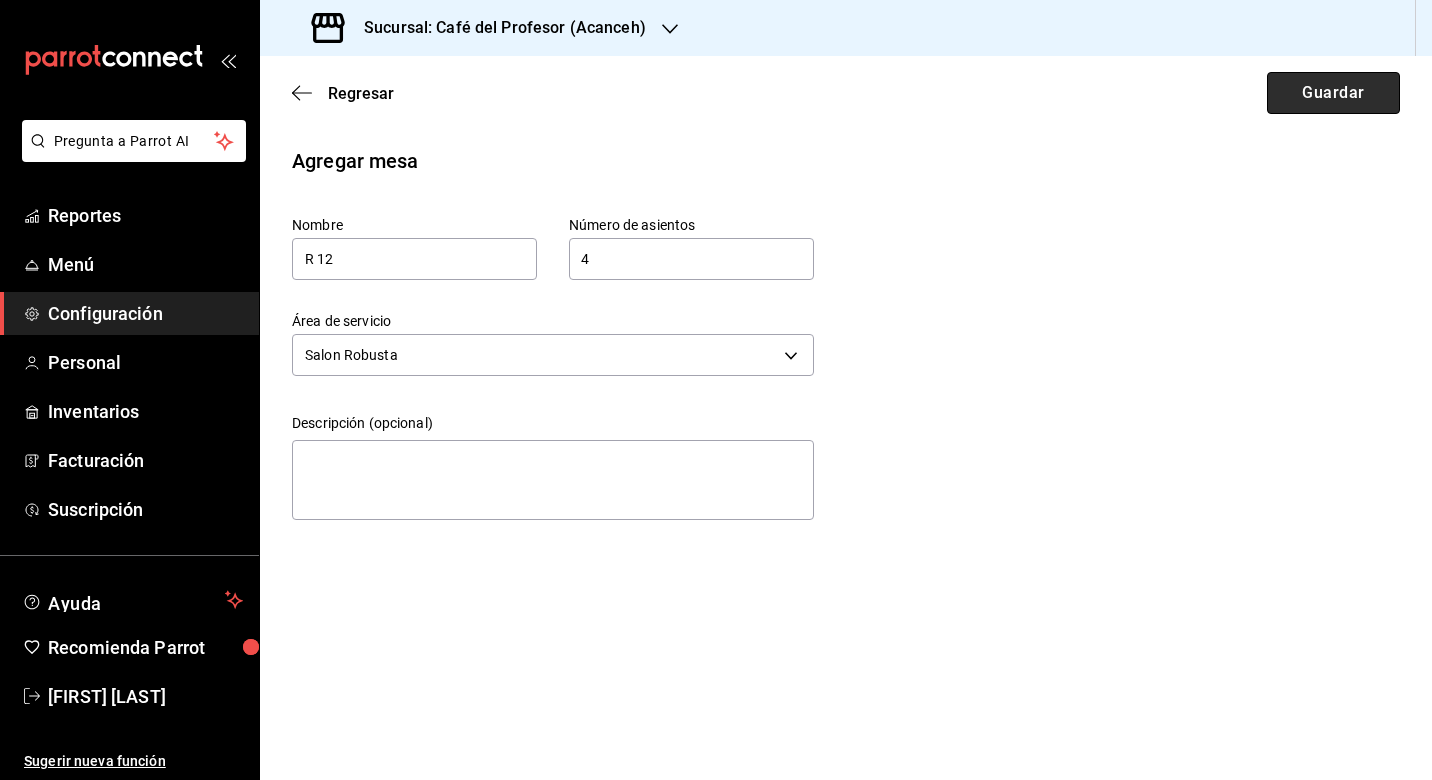 click on "Guardar" at bounding box center [1333, 93] 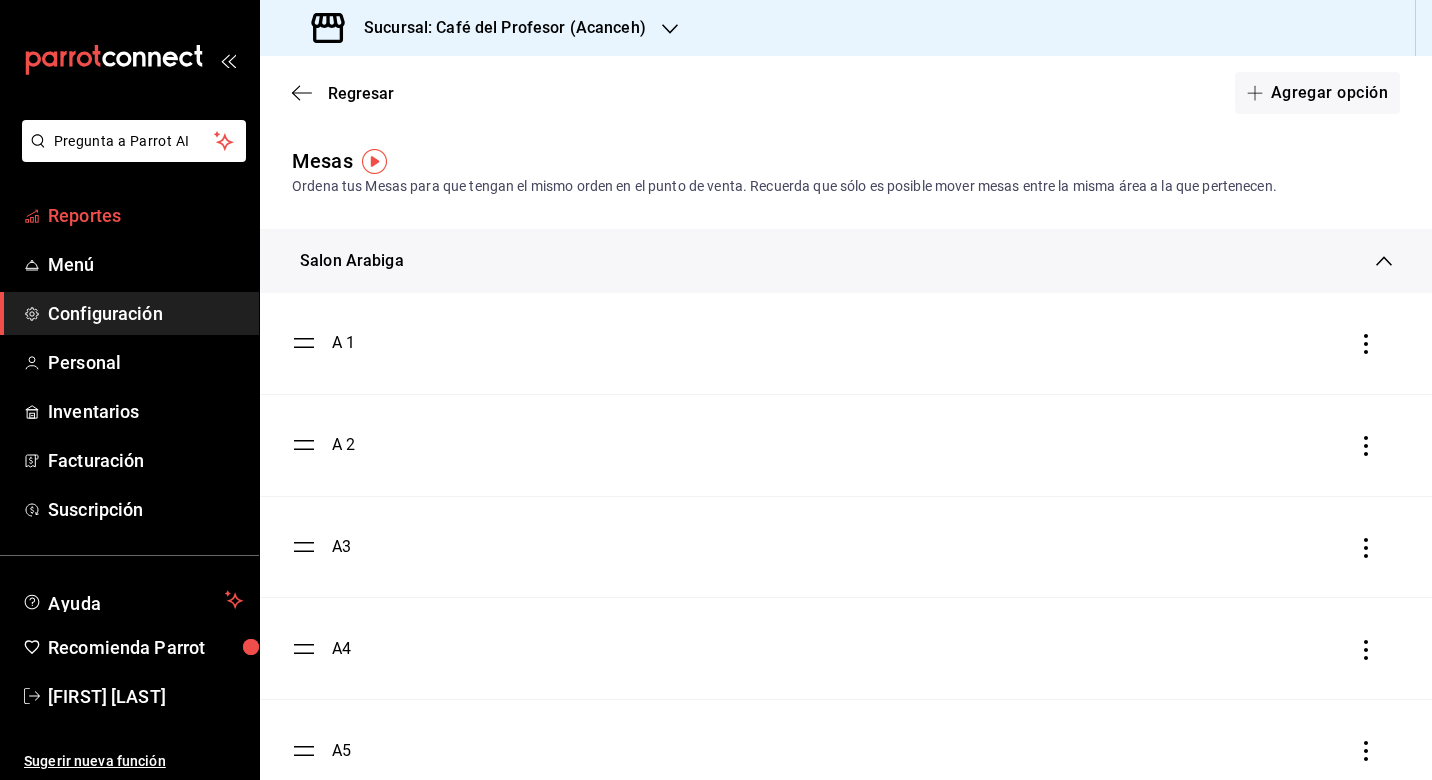click on "Reportes" at bounding box center [145, 215] 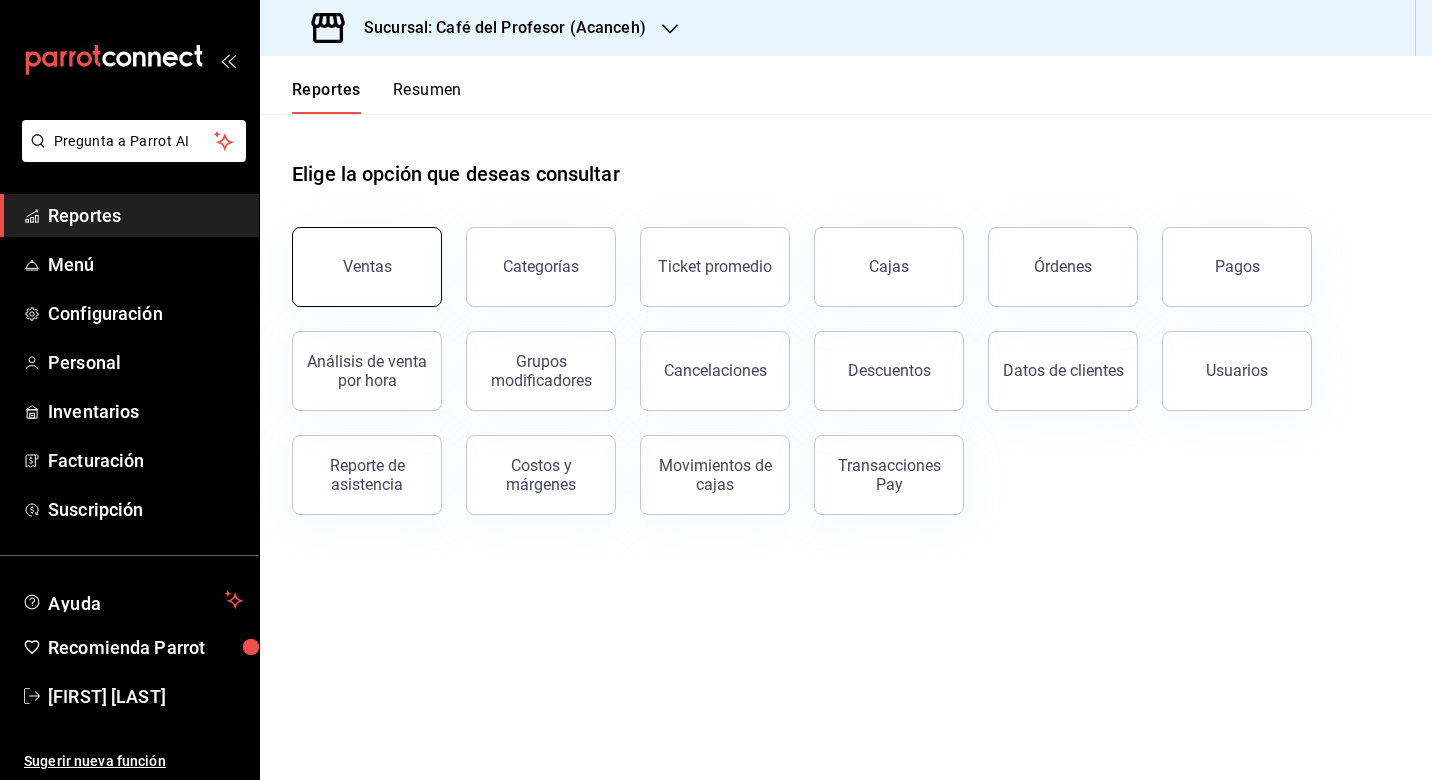 click on "Ventas" at bounding box center [367, 267] 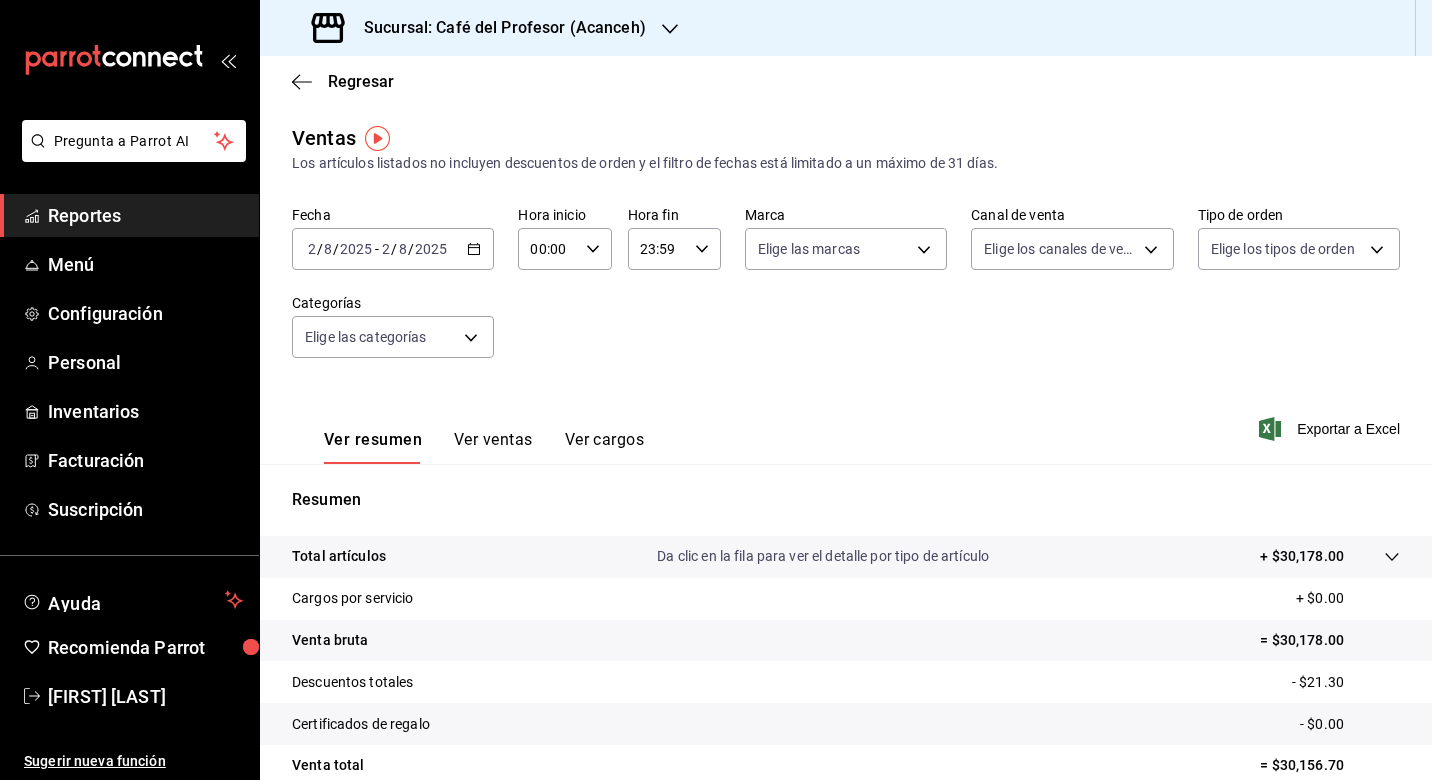click 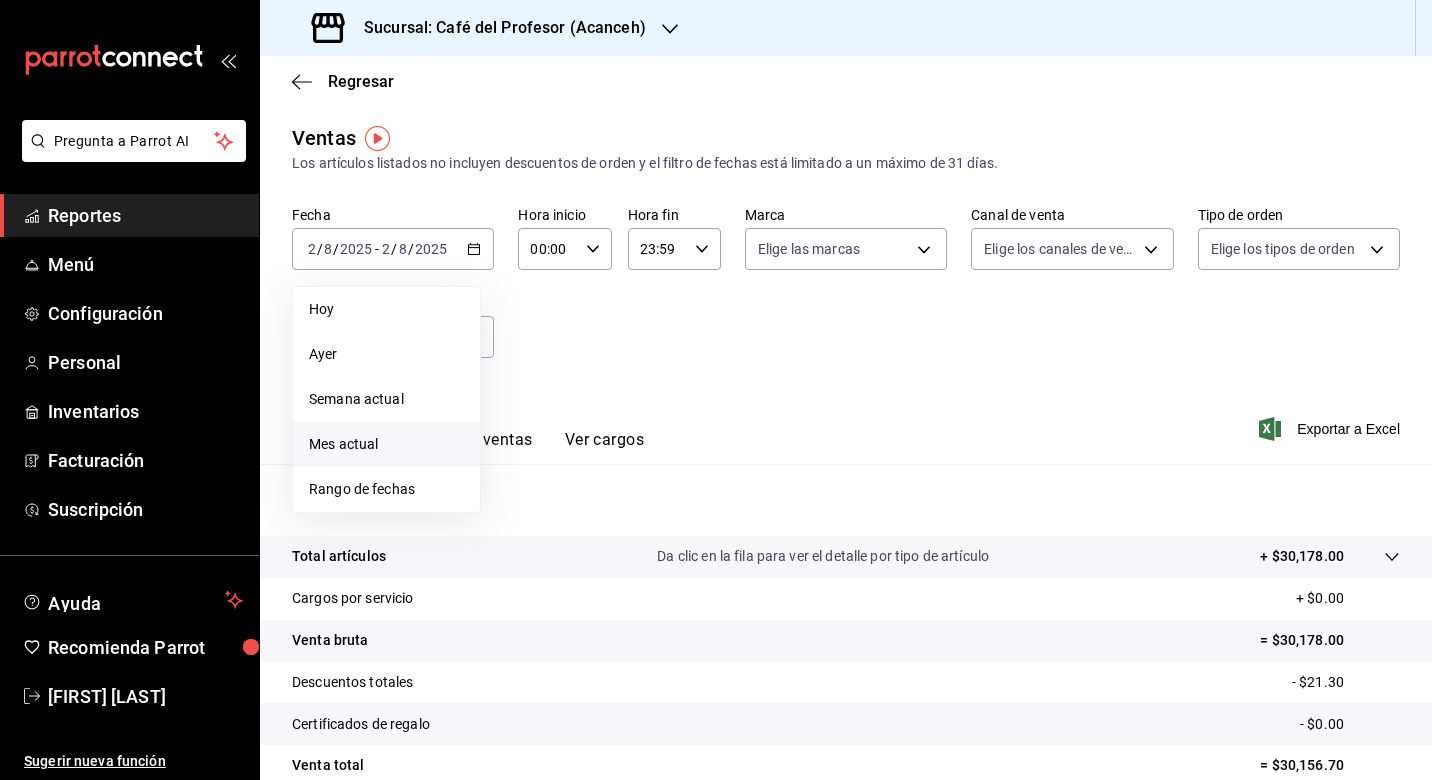 click on "Mes actual" at bounding box center (386, 444) 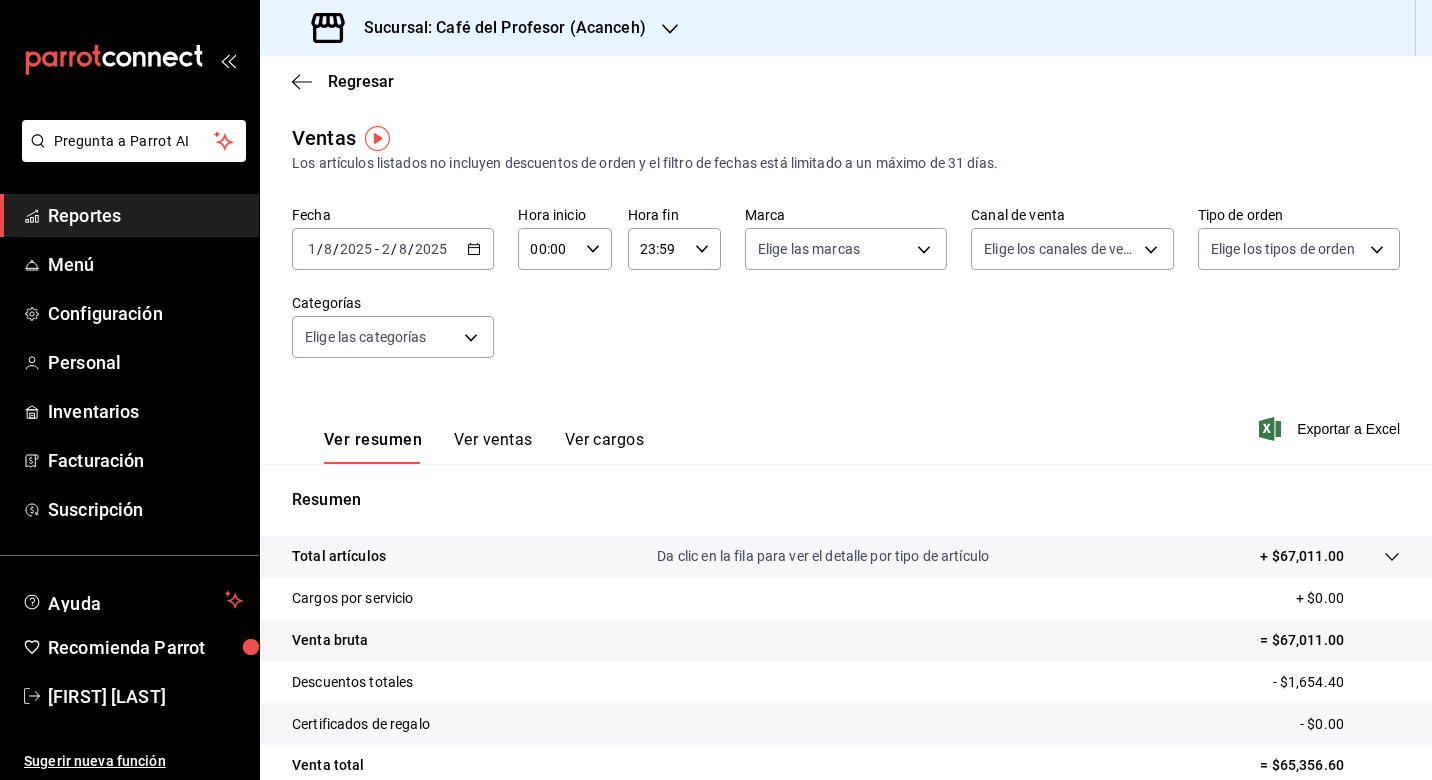 click on "2025-08-01 1 / 8 / 2025 - 2025-08-02 2 / 8 / 2025" at bounding box center (393, 249) 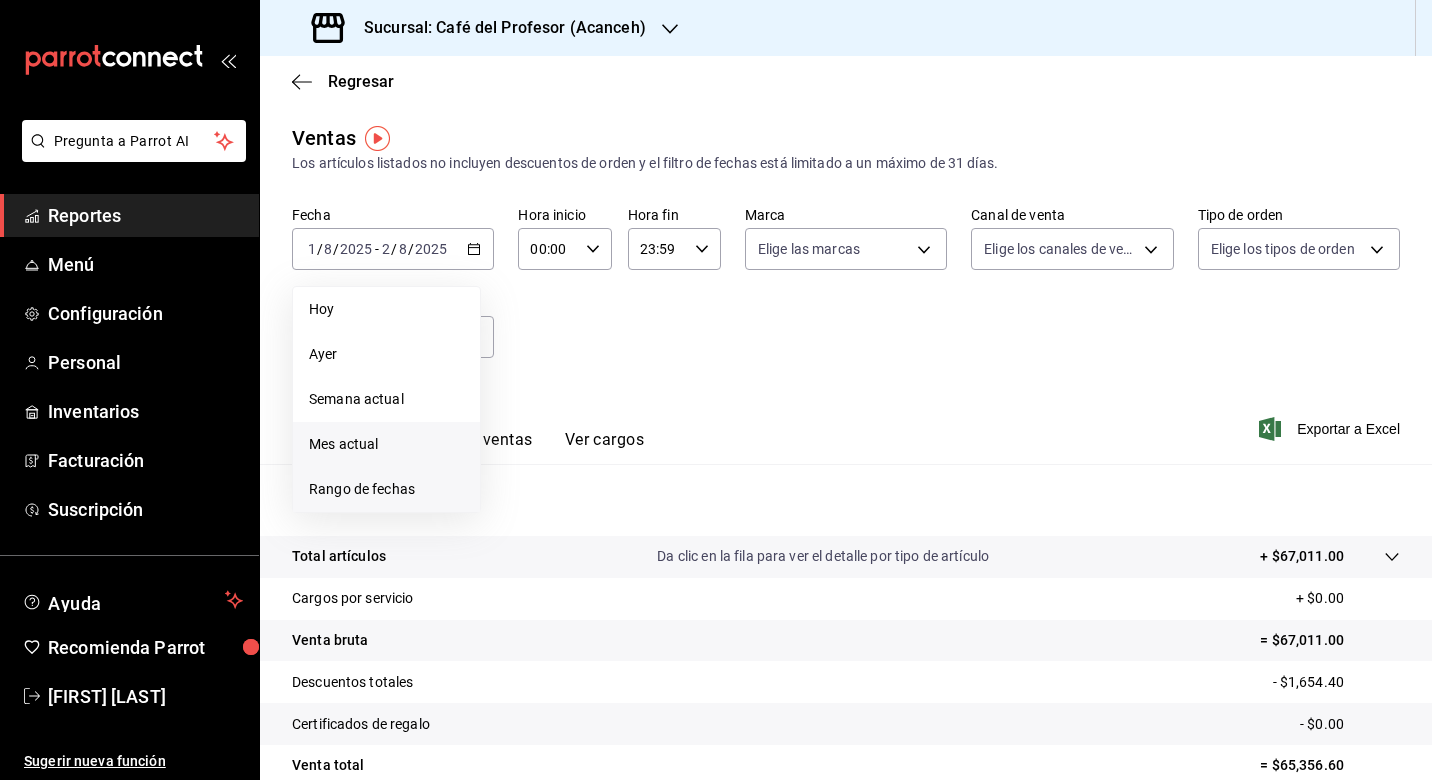 click on "Rango de fechas" at bounding box center [386, 489] 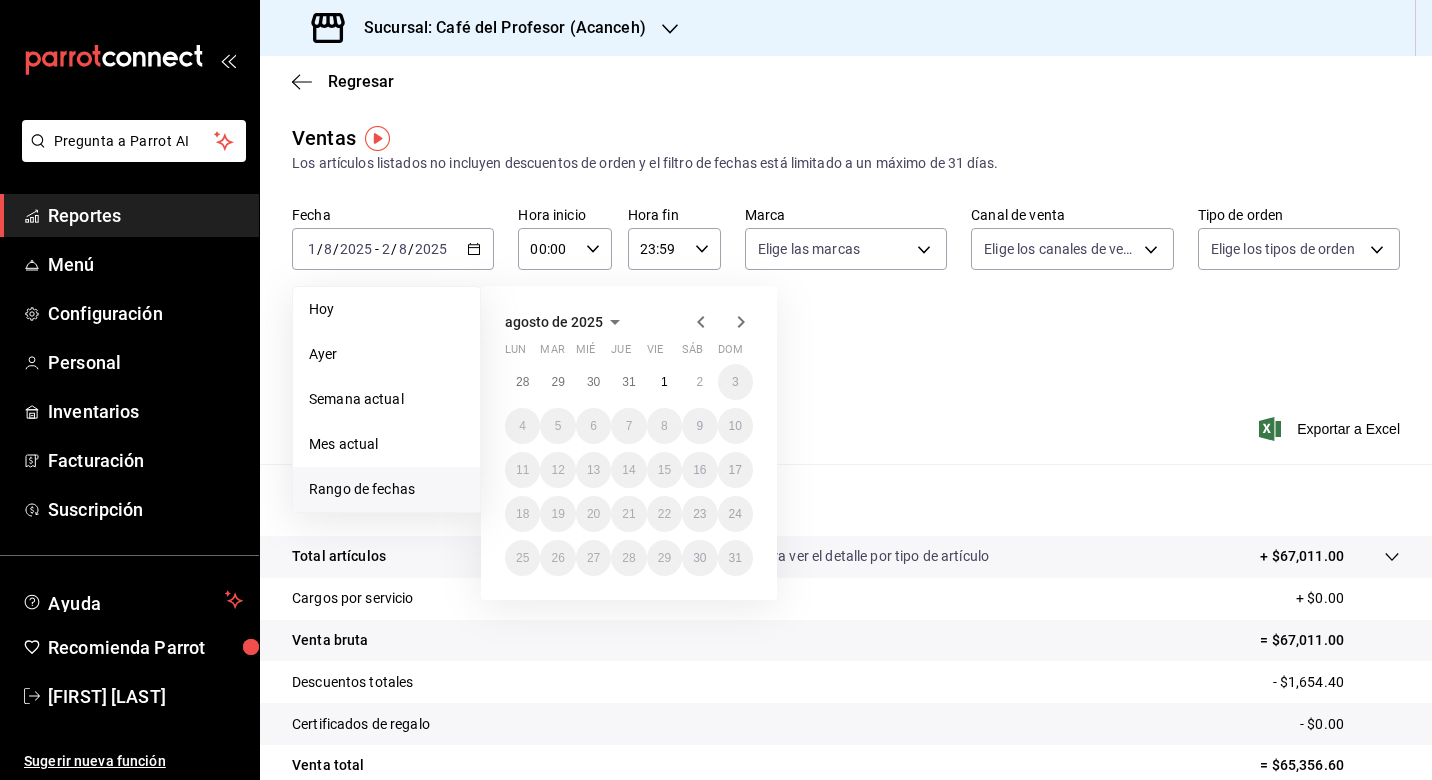 click 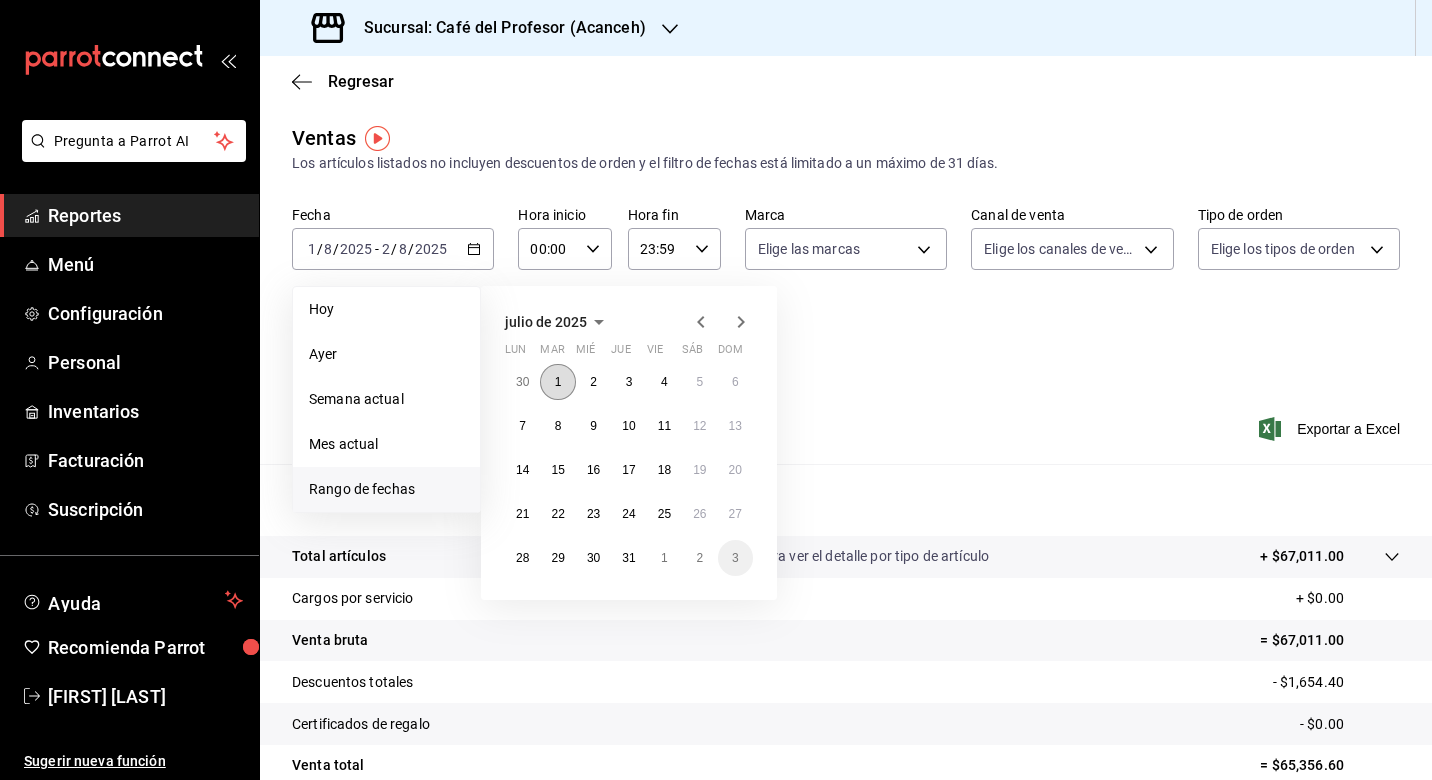 click on "1" at bounding box center (557, 382) 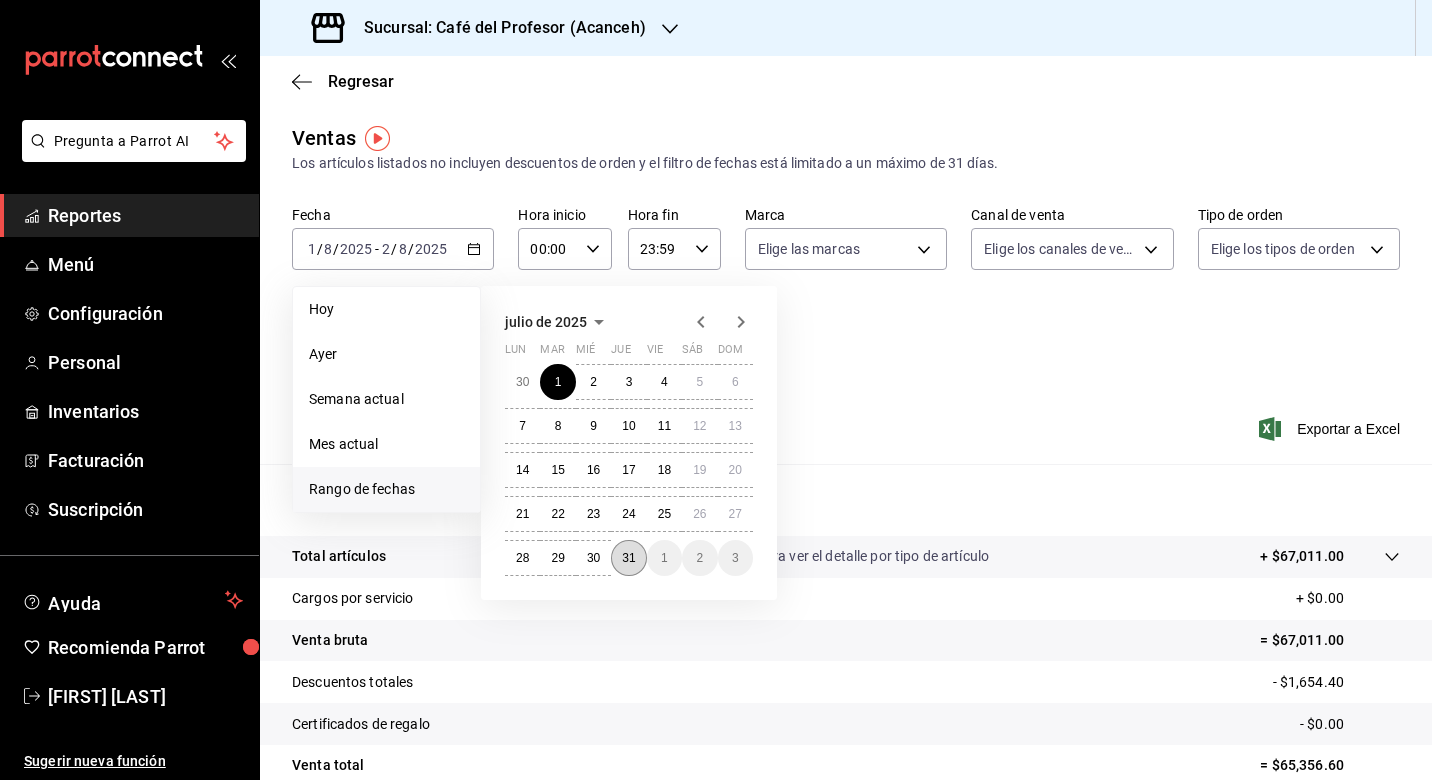 click on "31" at bounding box center [628, 558] 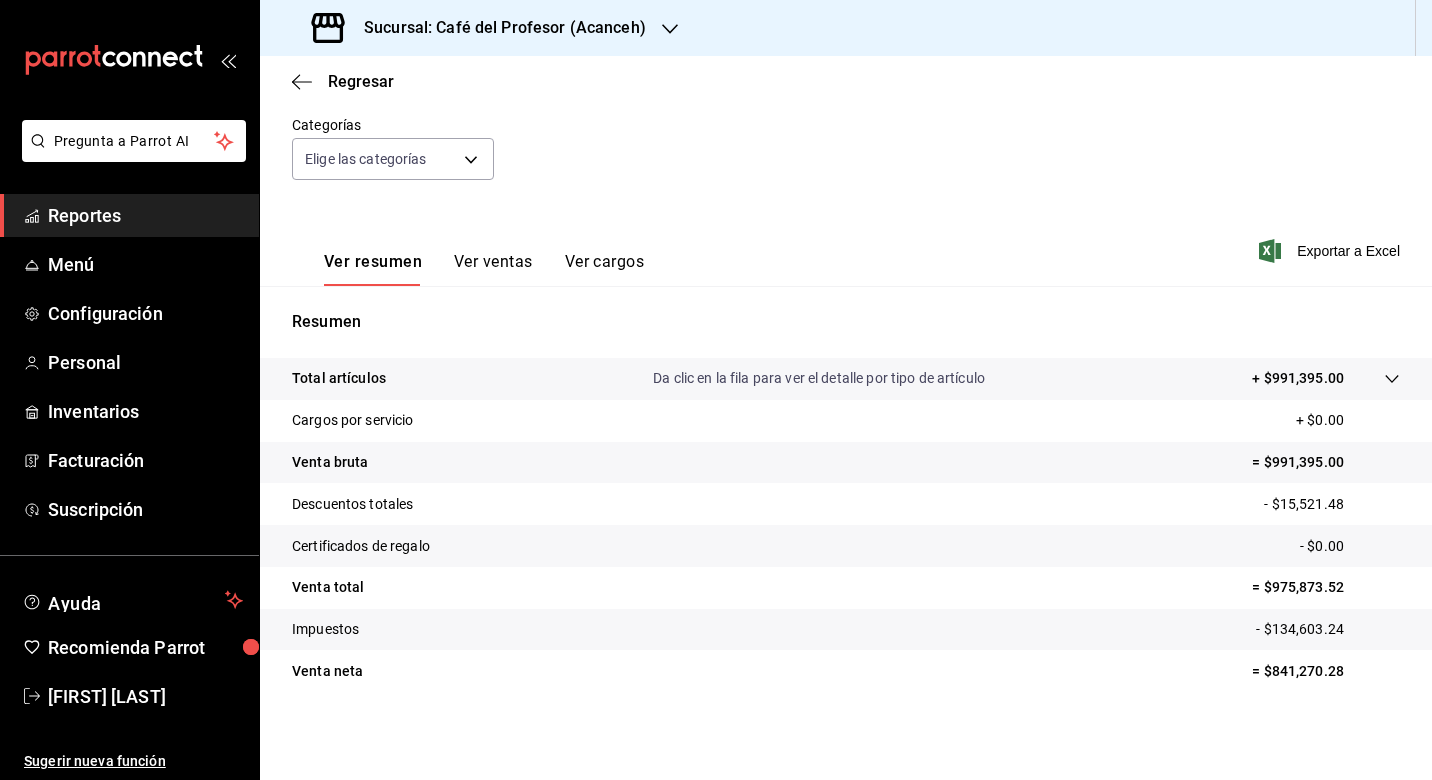 scroll, scrollTop: 178, scrollLeft: 0, axis: vertical 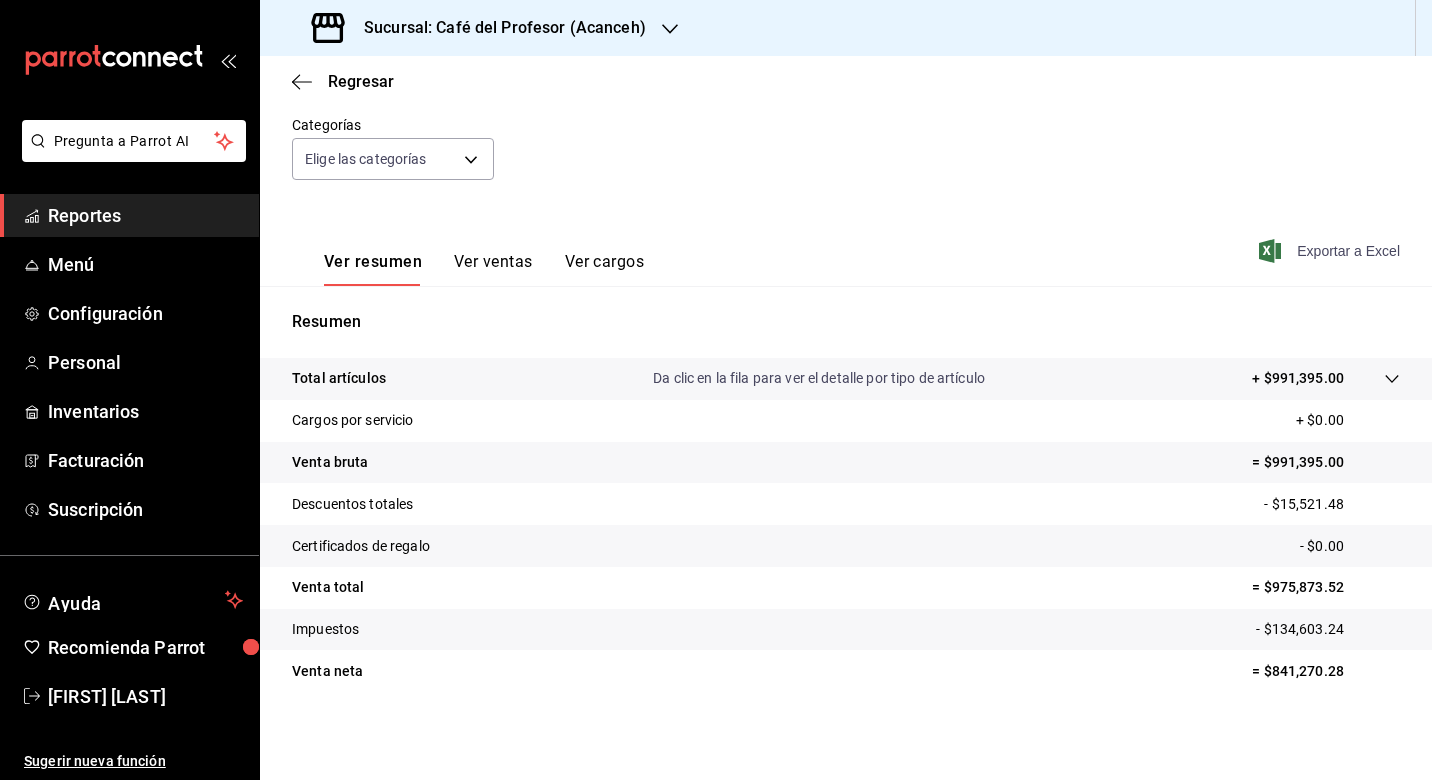 click on "Exportar a Excel" at bounding box center (1331, 251) 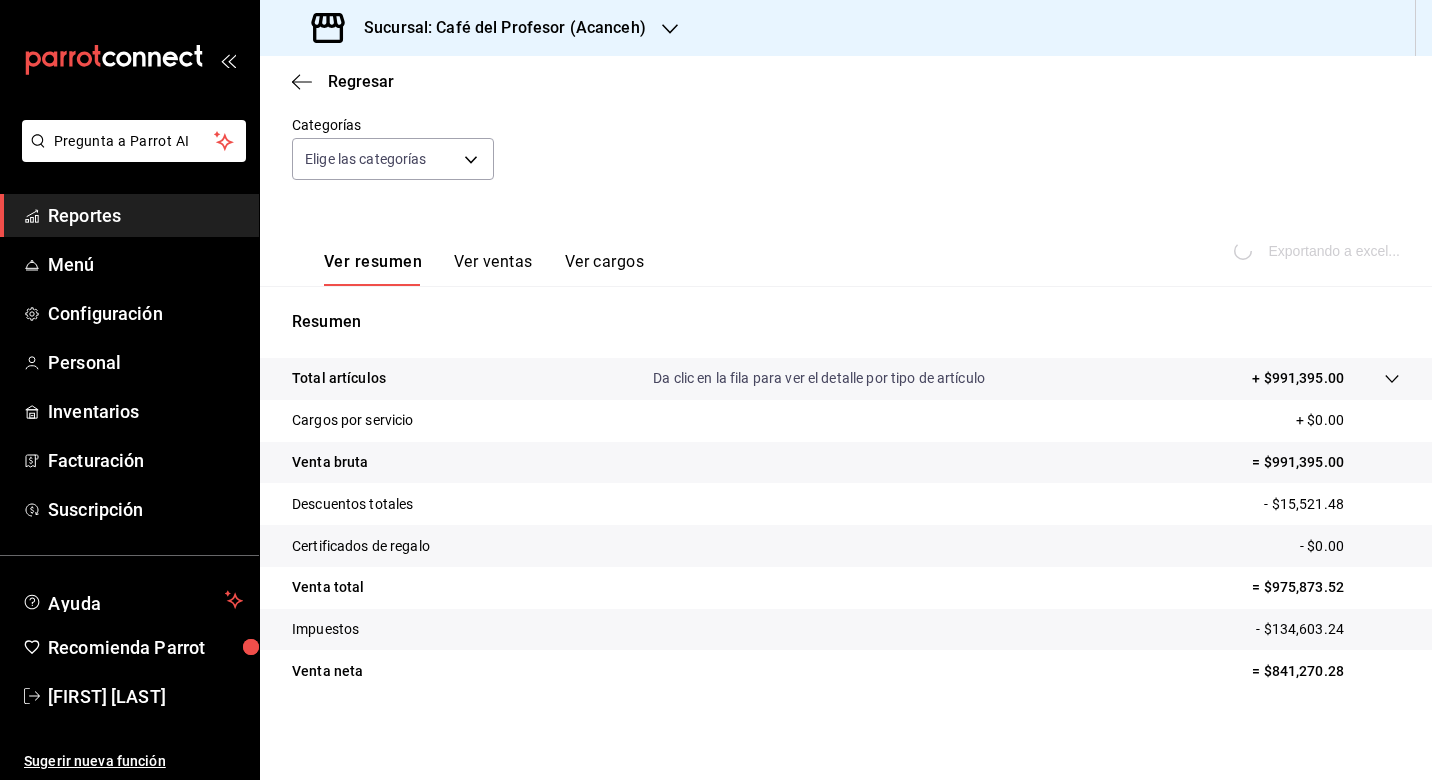 click on "Reportes" at bounding box center (145, 215) 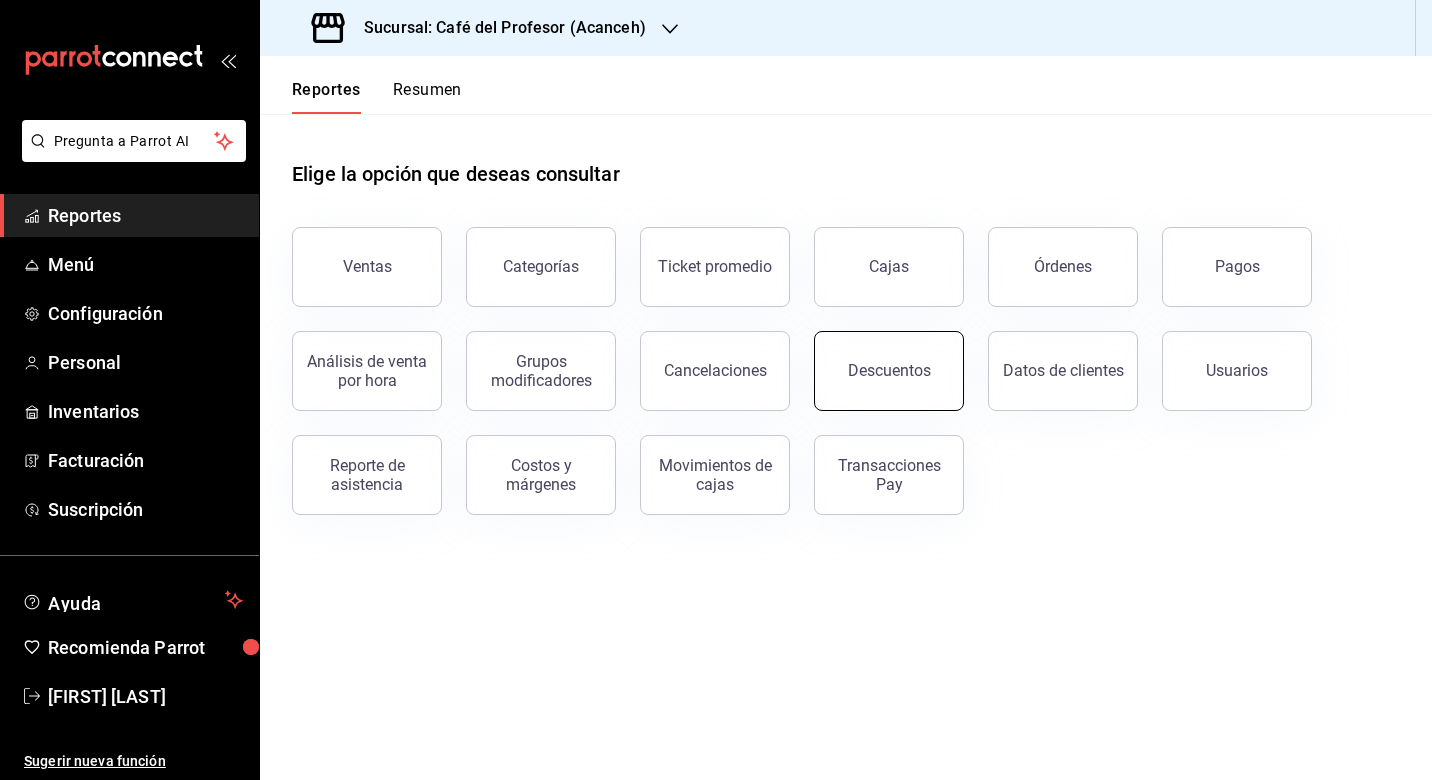 click on "Descuentos" at bounding box center (889, 370) 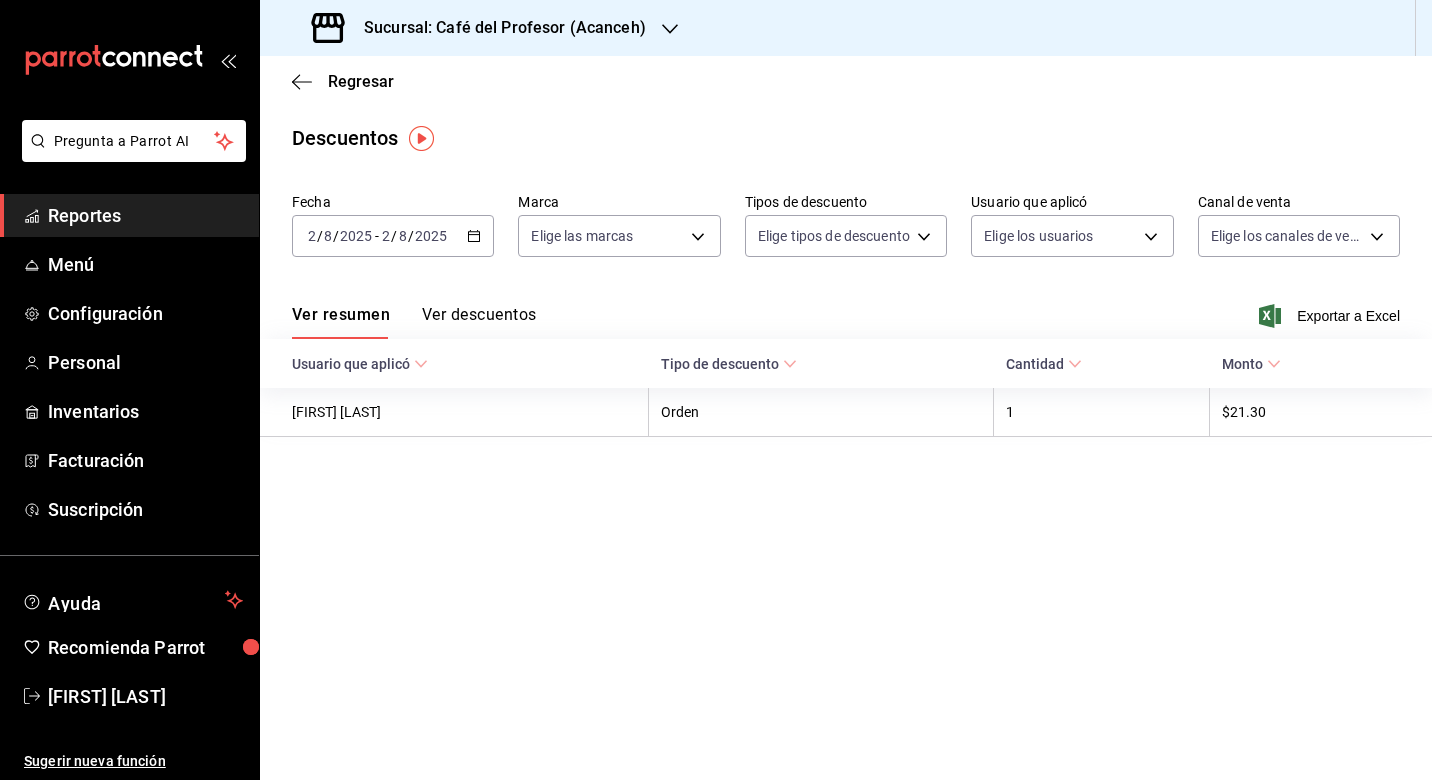 drag, startPoint x: 685, startPoint y: 639, endPoint x: 440, endPoint y: 577, distance: 252.72318 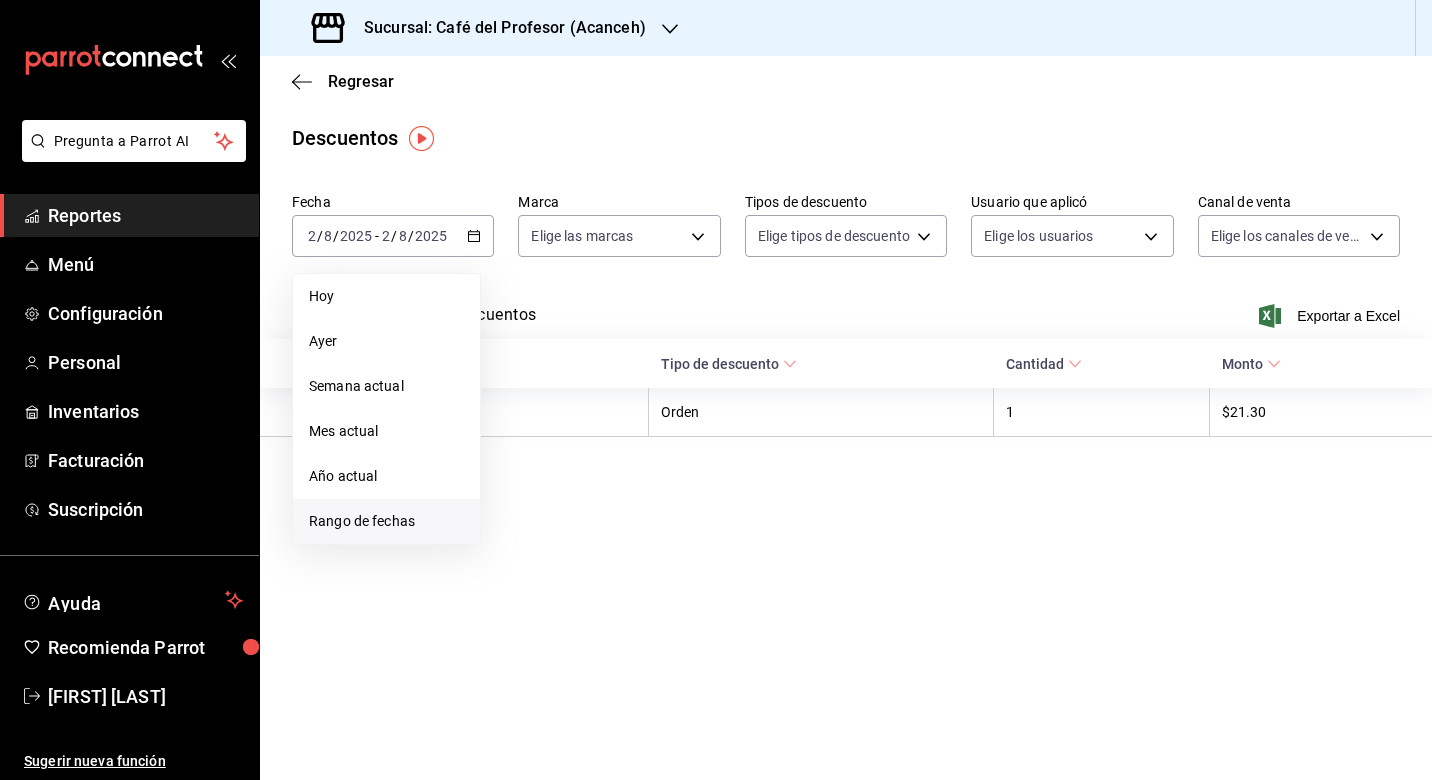 click on "Rango de fechas" at bounding box center [386, 521] 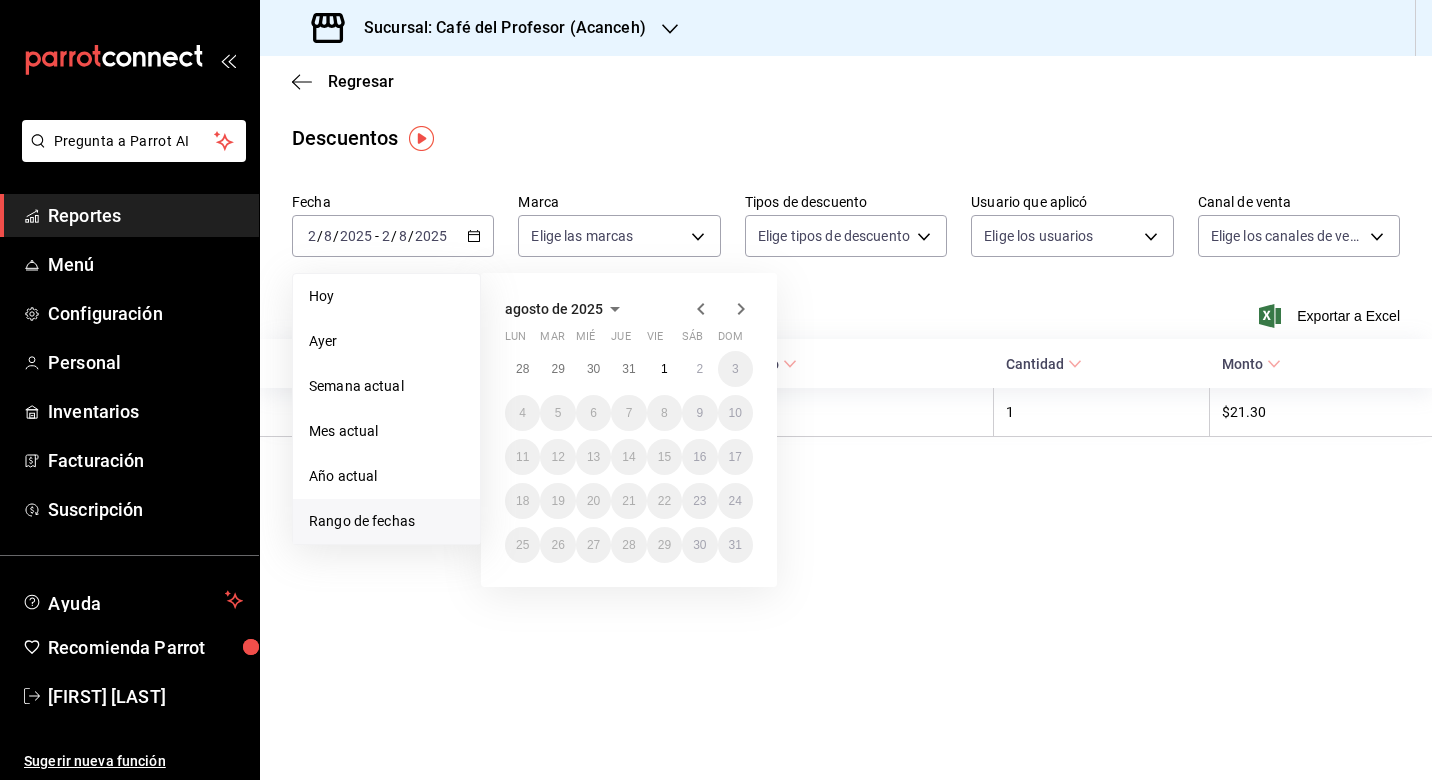 click 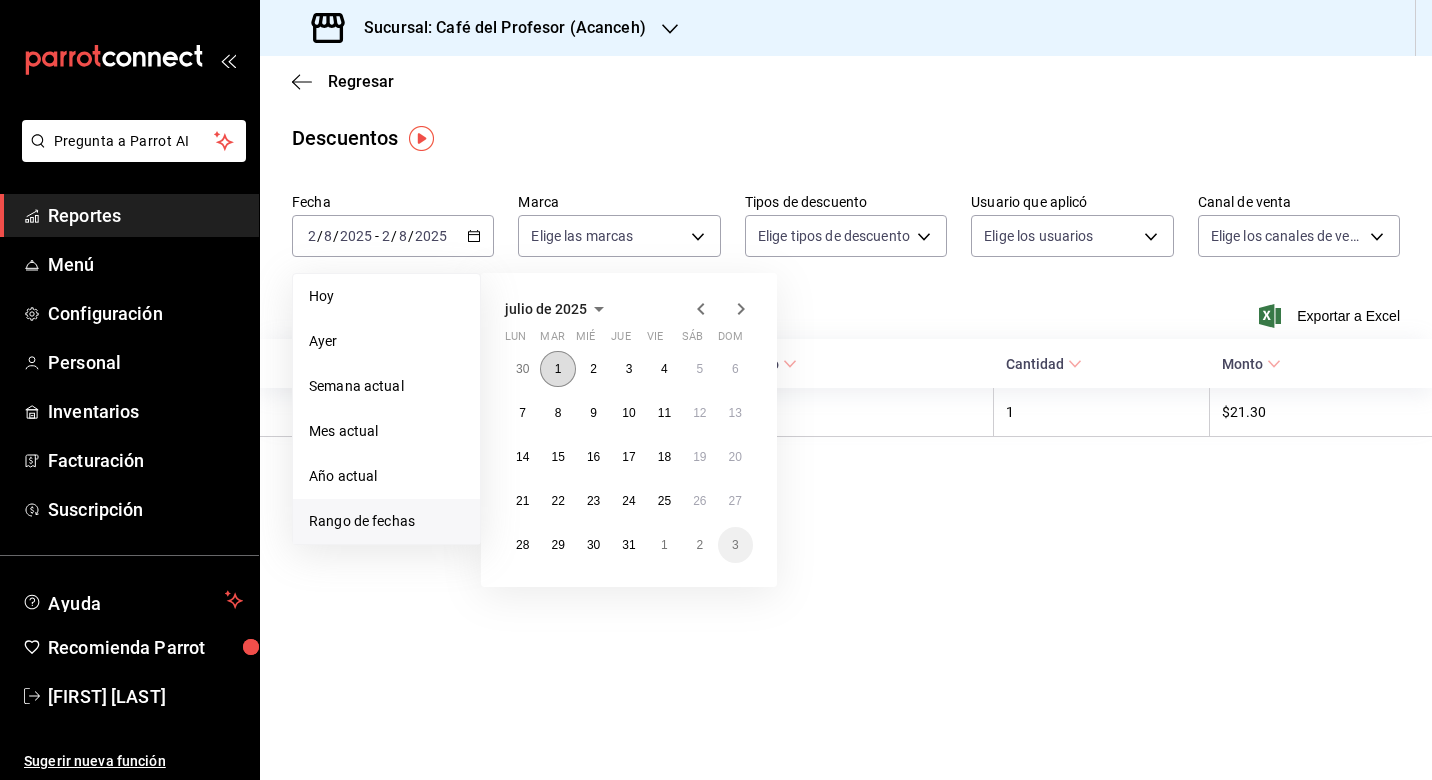 click on "1" at bounding box center [557, 369] 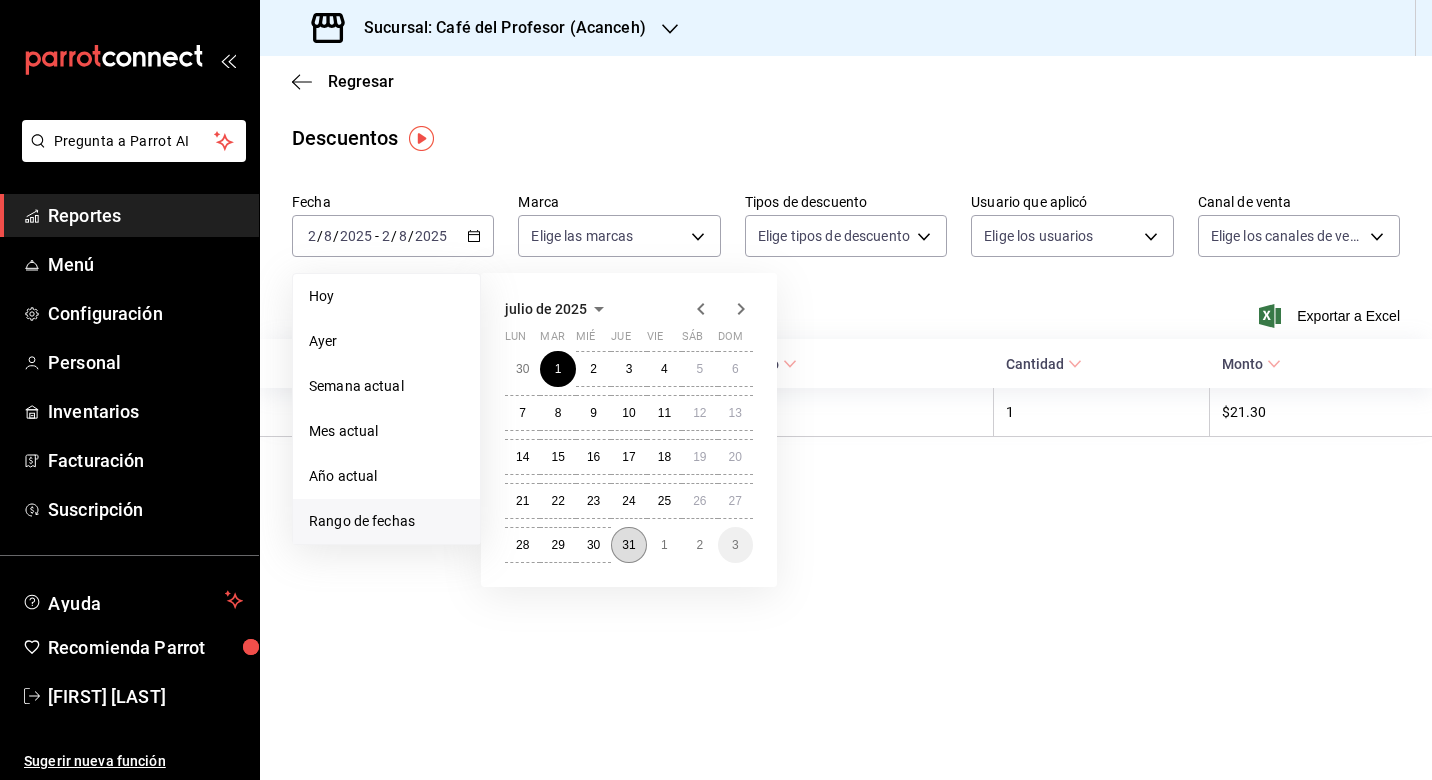 click on "31" at bounding box center (628, 545) 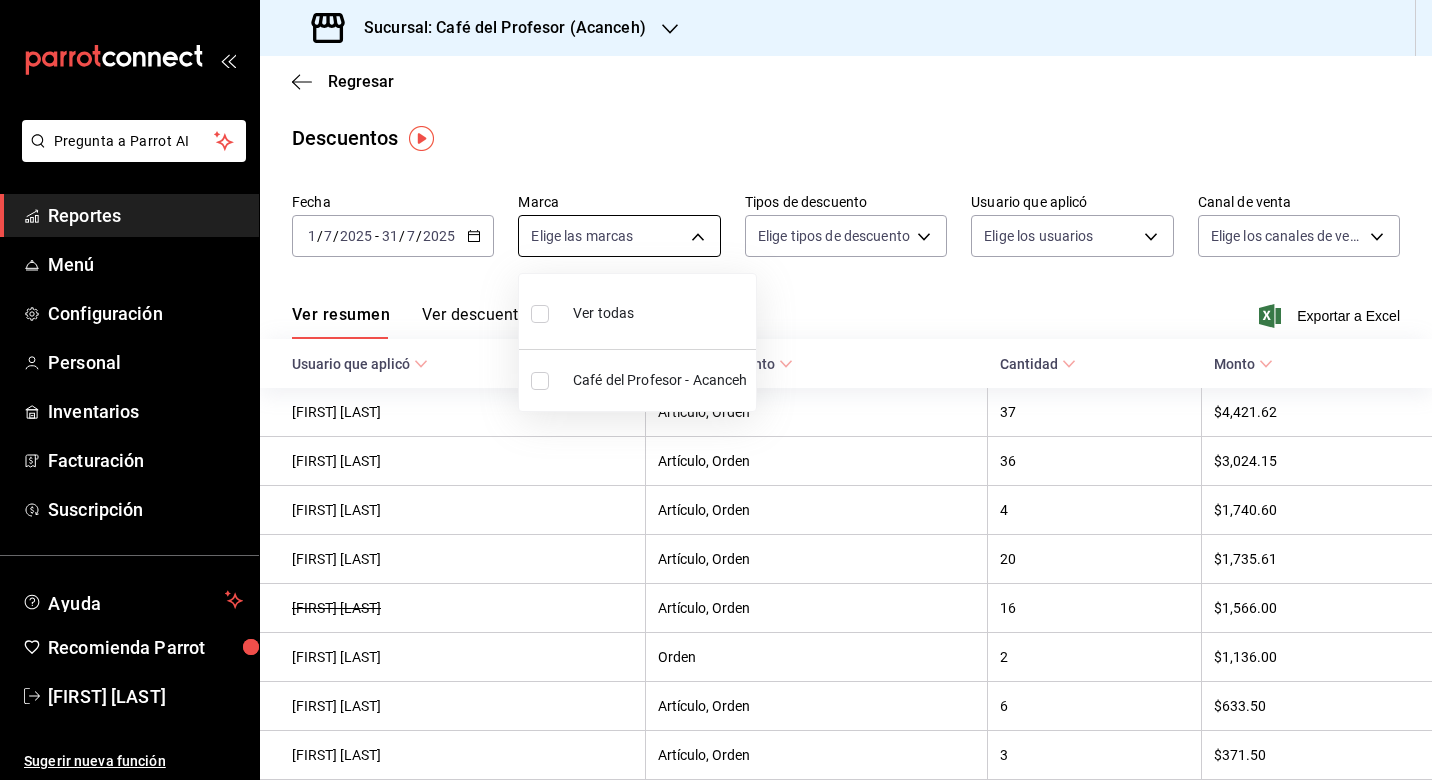 click on "Pregunta a Parrot AI Reportes   Menú   Configuración   Personal   Inventarios   Facturación   Suscripción   Ayuda Recomienda Parrot   [FIRST] [LAST]   Sugerir nueva función   Sucursal: Café del Profesor (Acanceh) Regresar Descuentos Fecha 2025-07-01 1 / 7 / 2025 - 2025-07-31 31 / 7 / 2025 Marca Elige las marcas Tipos de descuento Elige tipos de descuento Usuario que aplicó Elige los usuarios Canal de venta Elige los canales de venta Ver resumen Ver descuentos Exportar a Excel Usuario que aplicó Tipo de descuento Cantidad Monto [FIRST] [LAST] Artículo, Orden 37 $4,421.62 [FIRST] [LAST] Artículo, Orden 36 $3,024.15 Carlos Cruz Artículo, Orden 4 $1,740.60 Naomi Correa Artículo, Orden 20 $1,735.61 Rismar Miranda Artículo, Orden 16 $1,566.00 Dagny Gonzalez Orden 2 $1,136.00 Montserrat Aguilar Artículo, Orden 6 $633.50 Cristy Cruz Artículo, Orden 3 $371.50 Belen Martinez Artículo, Orden 5 $284.65 Azul Lucio Orden 1 $212.00 Stephany Alondra Lujan Vallina Orden 1 $142.20 Erick Ramirez Artículo, Orden 4 $131.85" at bounding box center (716, 390) 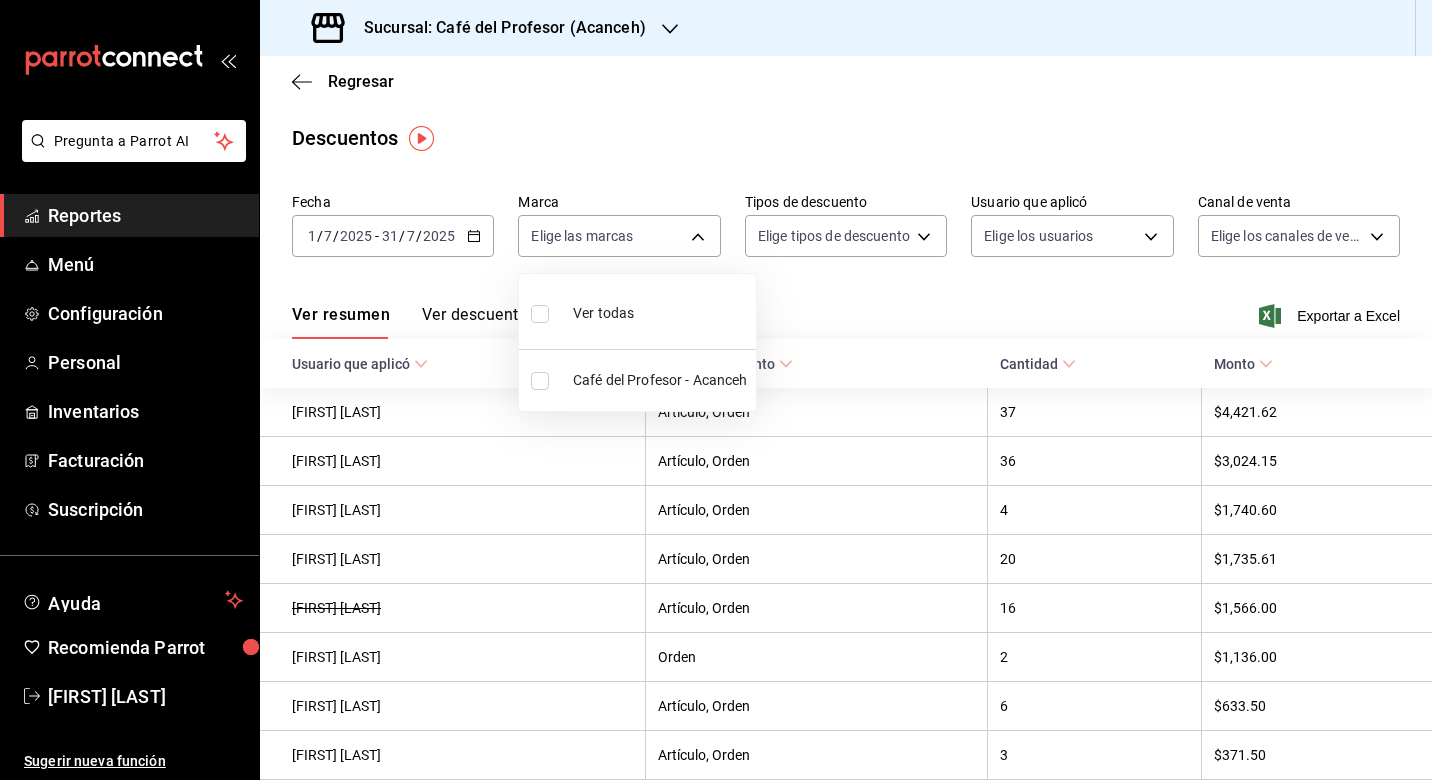 click at bounding box center [540, 381] 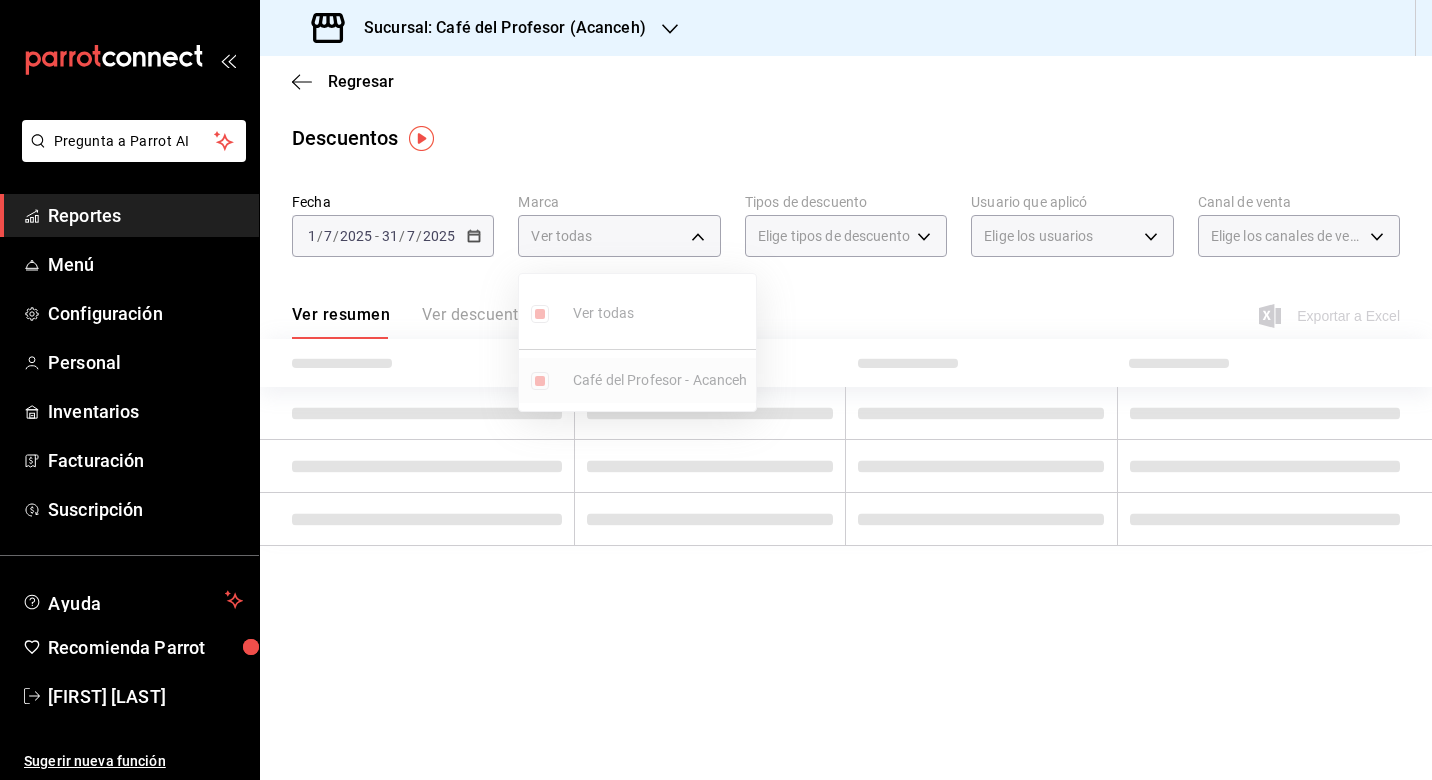 type on "c1a8b8e6-187f-497f-b24d-8667d510d931" 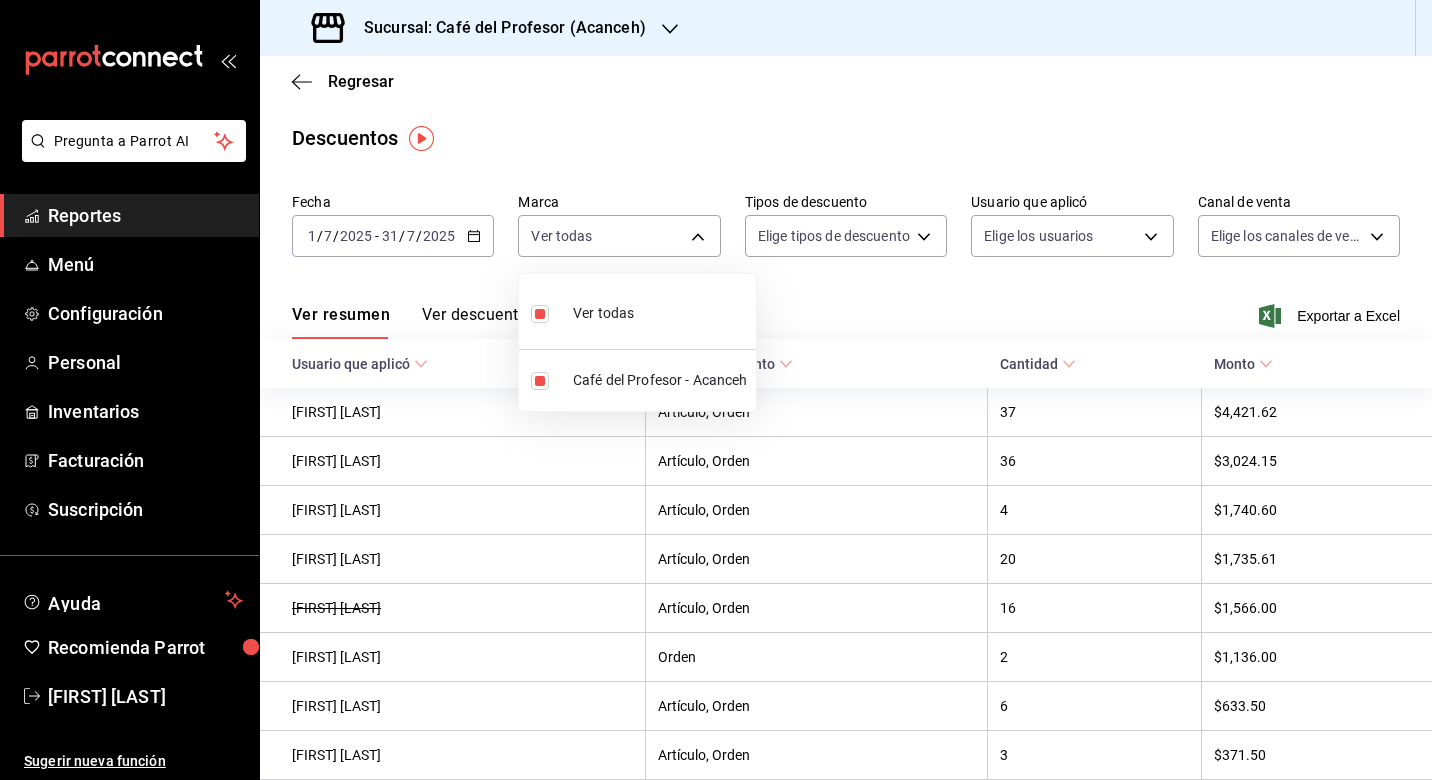 click at bounding box center (716, 390) 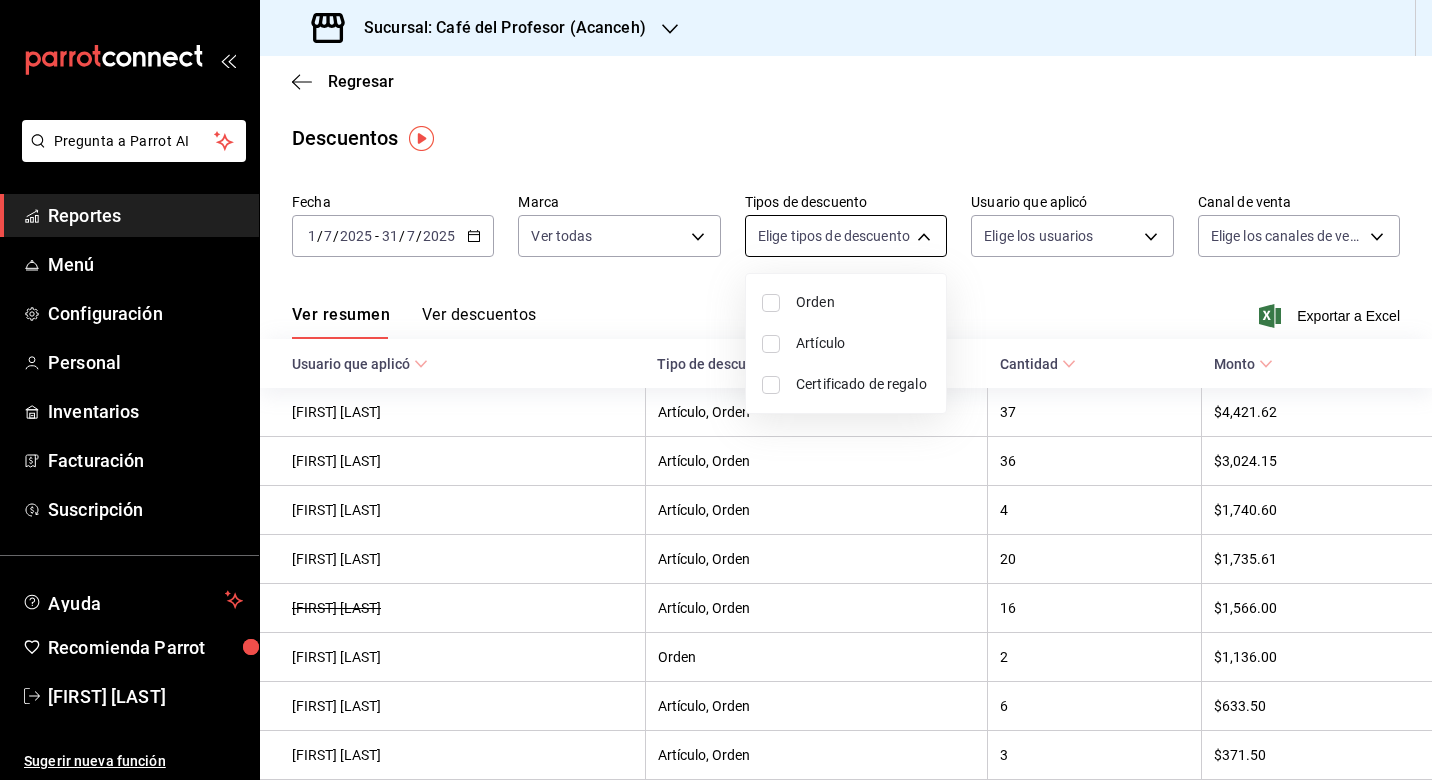 click on "Pregunta a Parrot AI Reportes   Menú   Configuración   Personal   Inventarios   Facturación   Suscripción   Ayuda Recomienda Parrot   [FIRST] [LAST]   Sugerir nueva función   Sucursal: Café del Profesor (Acanceh) Regresar Descuentos Fecha 2025-07-01 1 / 7 / 2025 - 2025-07-31 31 / 7 / 2025 Marca Ver todas [UUID] Tipos de descuento Elige tipos de descuento Usuario que aplicó Elige los usuarios Canal de venta Elige los canales de venta Ver resumen Ver descuentos Exportar a Excel Usuario que aplicó Tipo de descuento Cantidad Monto [FIRST] [LAST] Artículo, Orden 37 $4,421.62 [FIRST] [LAST] Artículo, Orden 36 $3,024.15 Carlos Cruz Artículo, Orden 4 $1,740.60 Naomi Correa Artículo, Orden 20 $1,735.61 Rismar Miranda Artículo, Orden 16 $1,566.00 Dagny Gonzalez Orden 2 $1,136.00 Montserrat Aguilar Artículo, Orden 6 $633.50 Cristy Cruz Artículo, Orden 3 $371.50 Belen Martinez Artículo, Orden 5 $284.65 Azul Lucio Orden 1 $212.00 Stephany Alondra Lujan Vallina Orden 1 $142.20 4 $131.85" at bounding box center (716, 390) 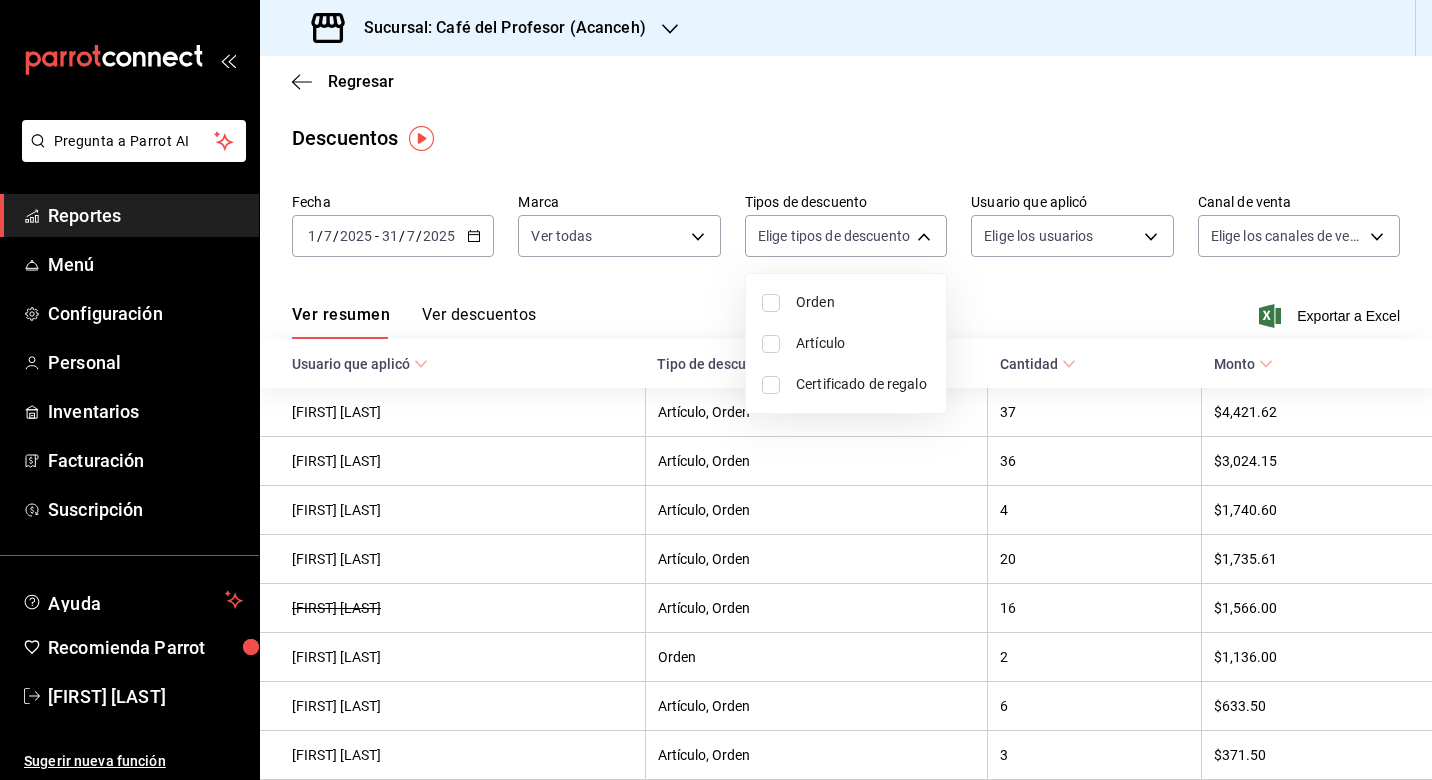 click at bounding box center (716, 390) 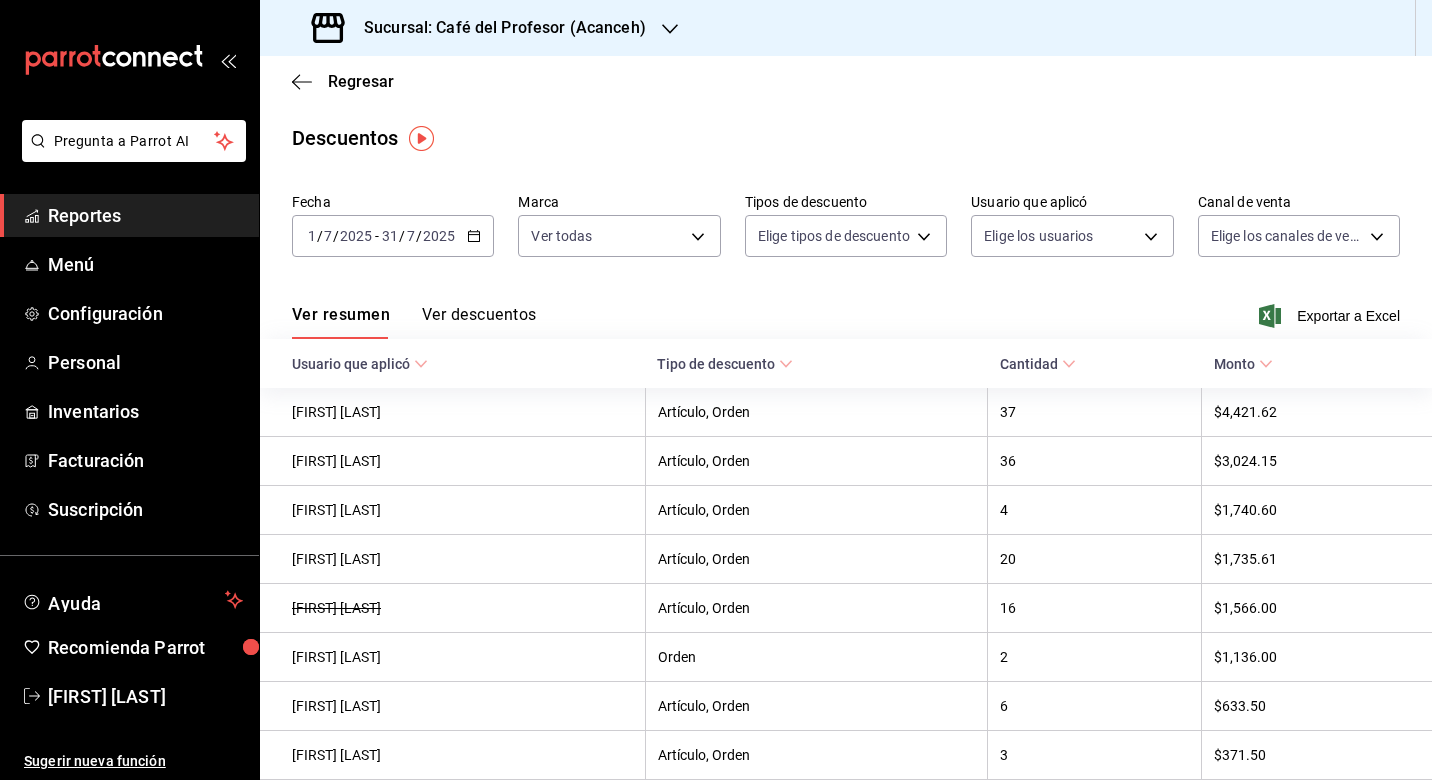 click on "Pregunta a Parrot AI Reportes   Menú   Configuración   Personal   Inventarios   Facturación   Suscripción   Ayuda Recomienda Parrot   [FIRST] [LAST]   Sugerir nueva función   Sucursal: Café del Profesor (Acanceh) Regresar Descuentos Fecha 2025-07-01 1 / 7 / 2025 - 2025-07-31 31 / 7 / 2025 Marca Ver todas [UUID] Tipos de descuento Elige tipos de descuento Usuario que aplicó Elige los usuarios Canal de venta Elige los canales de venta Ver resumen Ver descuentos Exportar a Excel Usuario que aplicó Tipo de descuento Cantidad Monto [FIRST] [LAST] Artículo, Orden 37 $4,421.62 [FIRST] [LAST] Artículo, Orden 36 $3,024.15 Carlos Cruz Artículo, Orden 4 $1,740.60 Naomi Correa Artículo, Orden 20 $1,735.61 Rismar Miranda Artículo, Orden 16 $1,566.00 Dagny Gonzalez Orden 2 $1,136.00 Montserrat Aguilar Artículo, Orden 6 $633.50 Cristy Cruz Artículo, Orden 3 $371.50 Belen Martinez Artículo, Orden 5 $284.65 Azul Lucio Orden 1 $212.00 Stephany Alondra Lujan Vallina Orden 1 $142.20 4 $131.85" at bounding box center [716, 390] 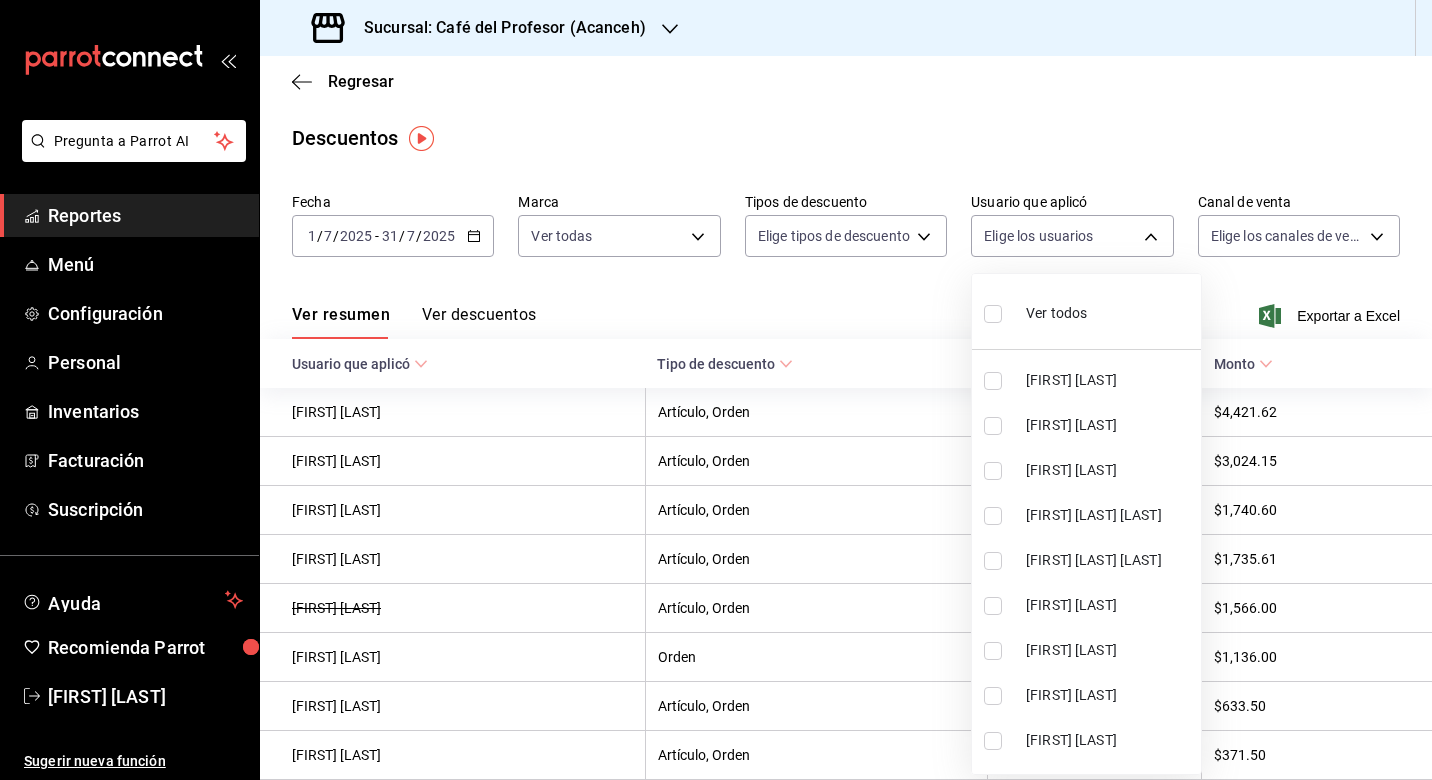 scroll, scrollTop: -1, scrollLeft: 0, axis: vertical 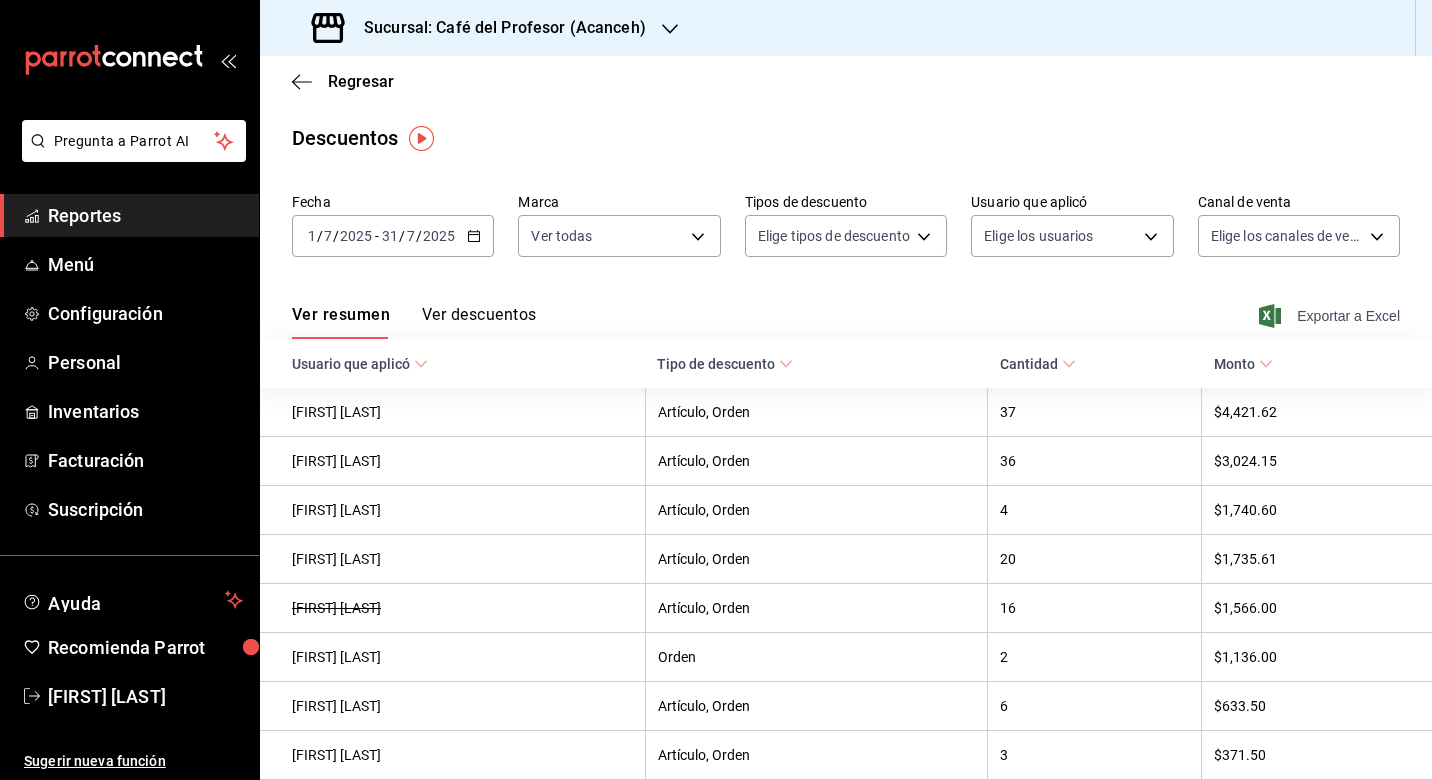click on "Exportar a Excel" at bounding box center (1331, 316) 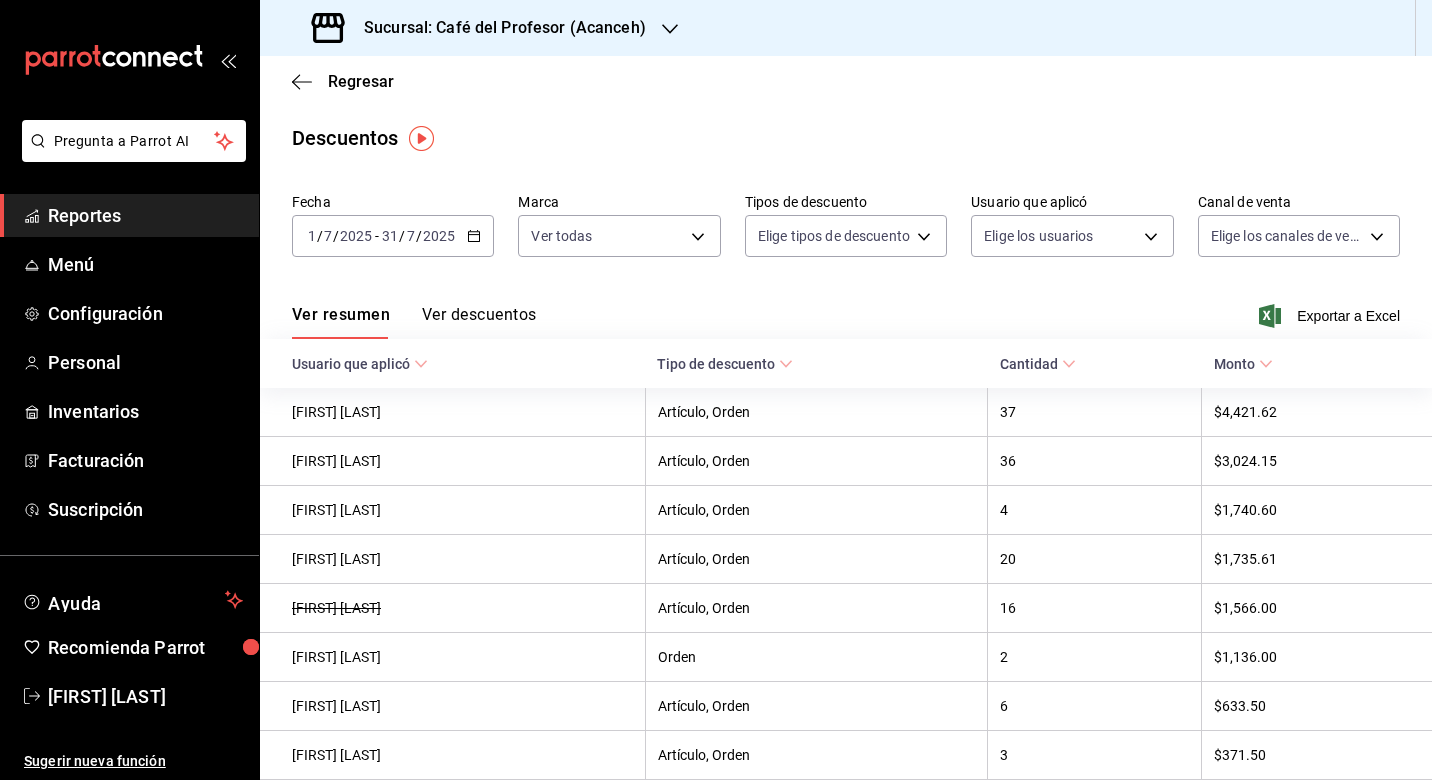 click on "31" at bounding box center (390, 236) 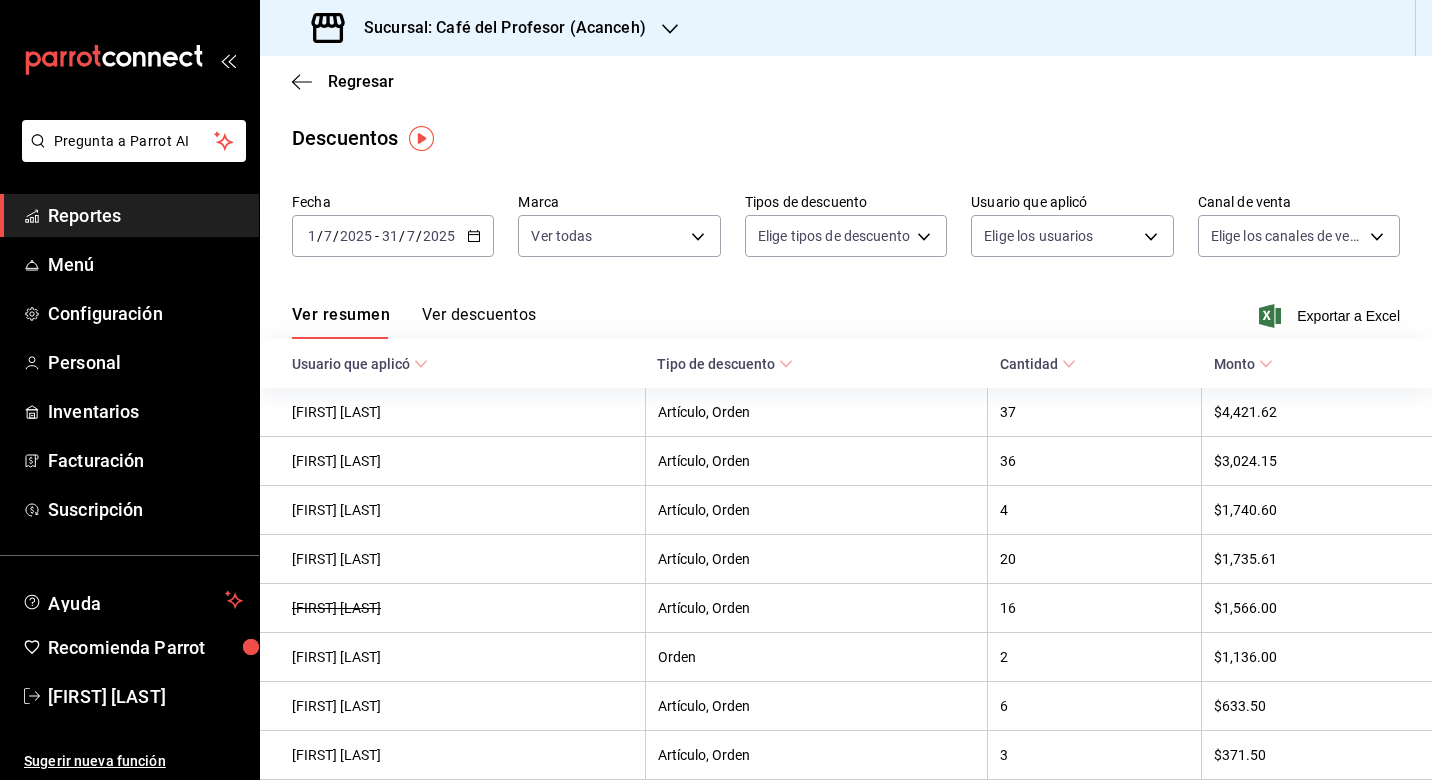 click on "2025-07-01 1 / 7 / 2025 - 2025-07-31 31 / 7 / 2025" at bounding box center (393, 236) 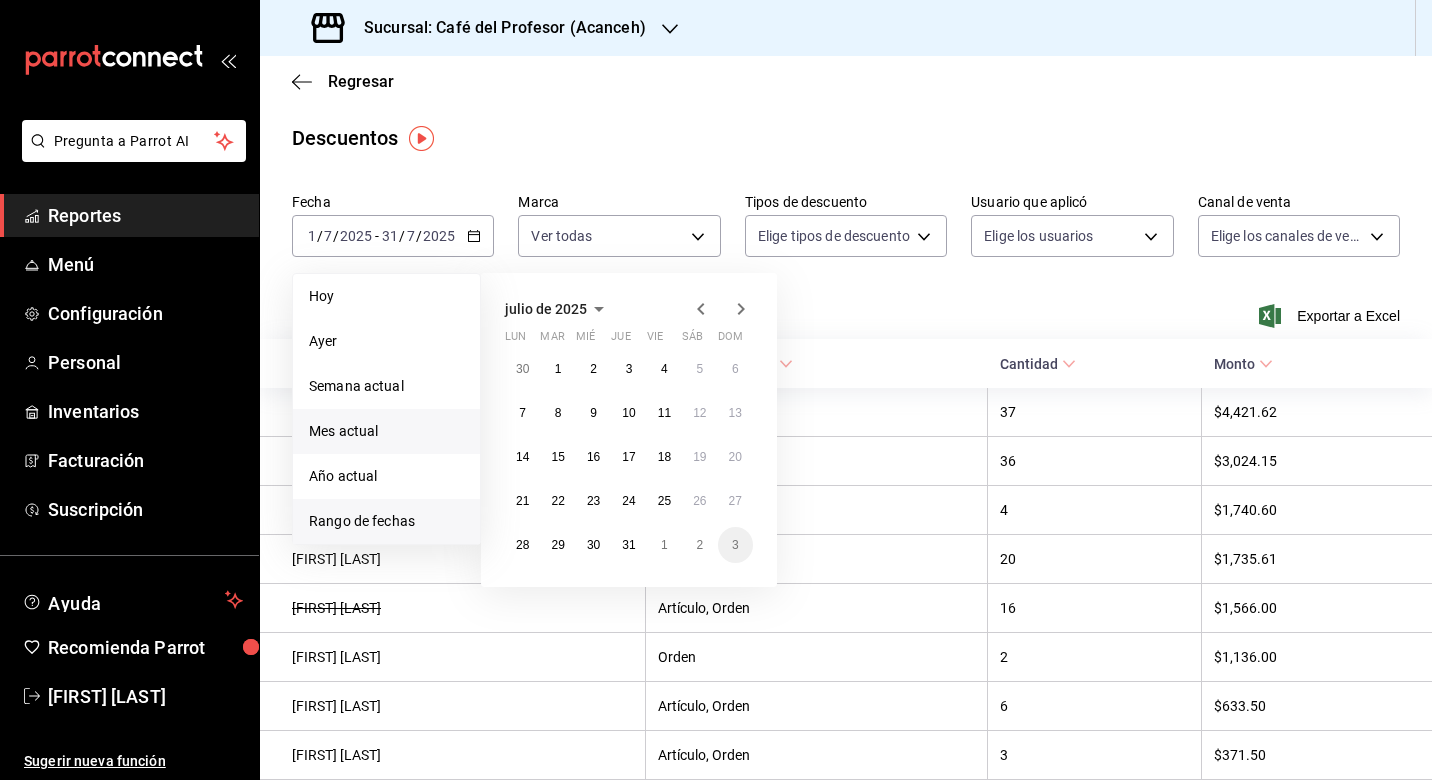 click on "Mes actual" at bounding box center (386, 431) 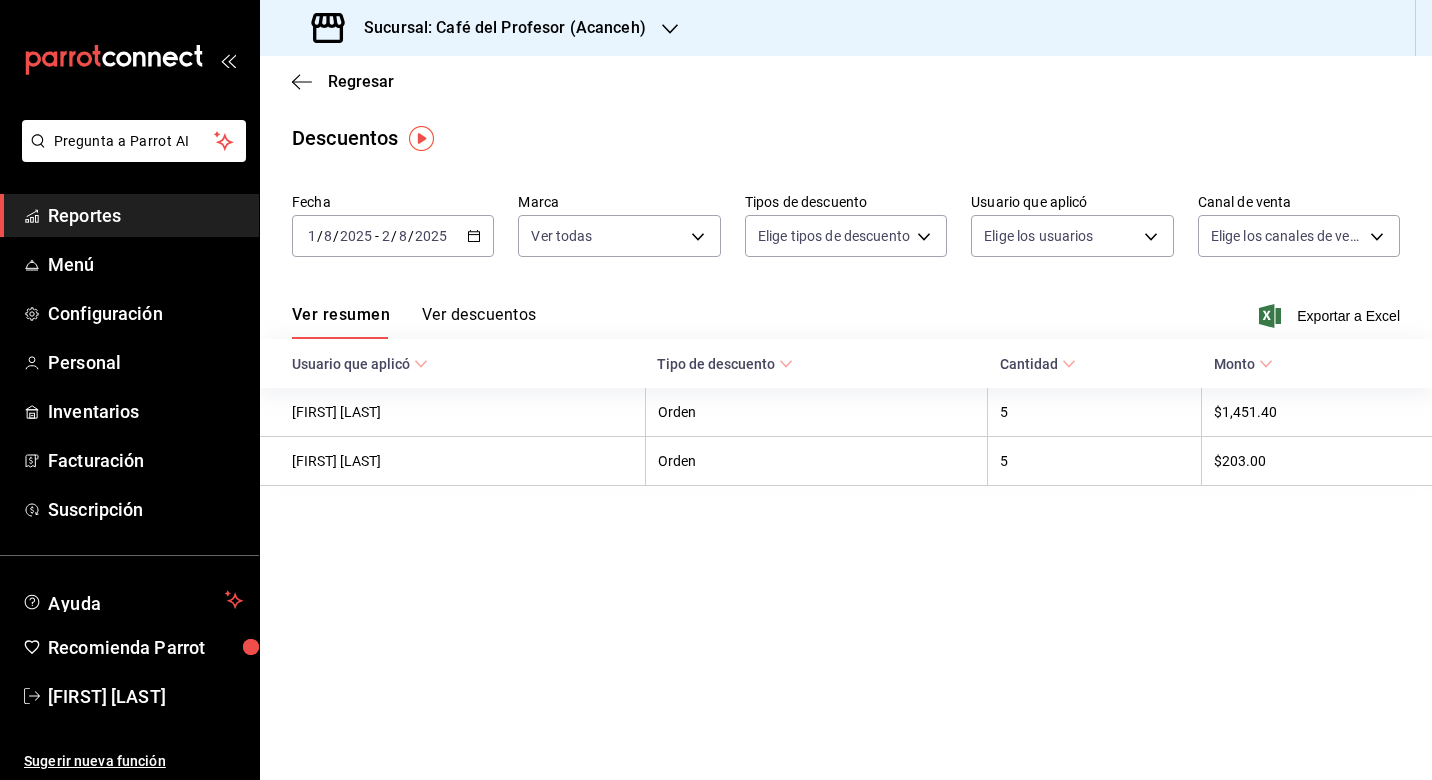 click on "Reportes" at bounding box center (145, 215) 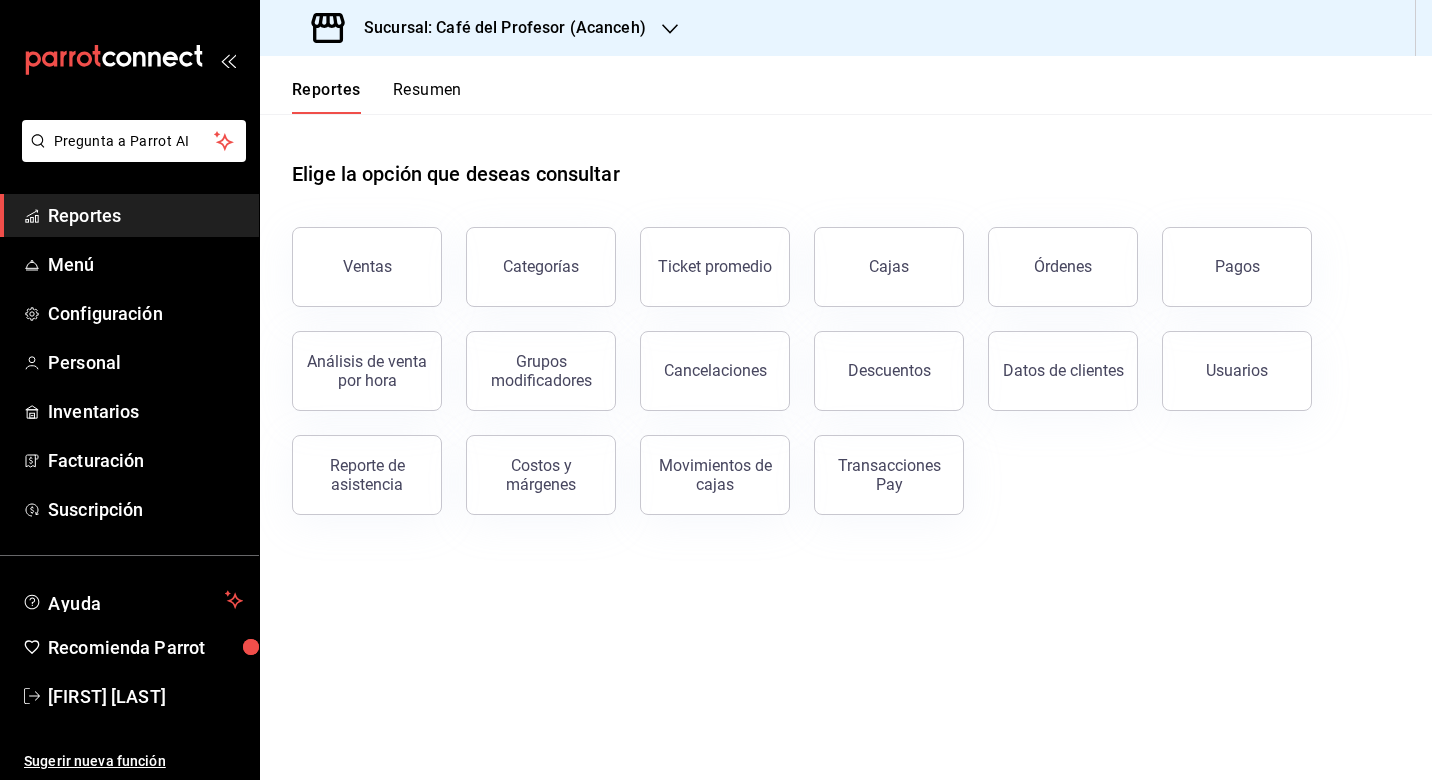 click on "Reportes" at bounding box center [145, 215] 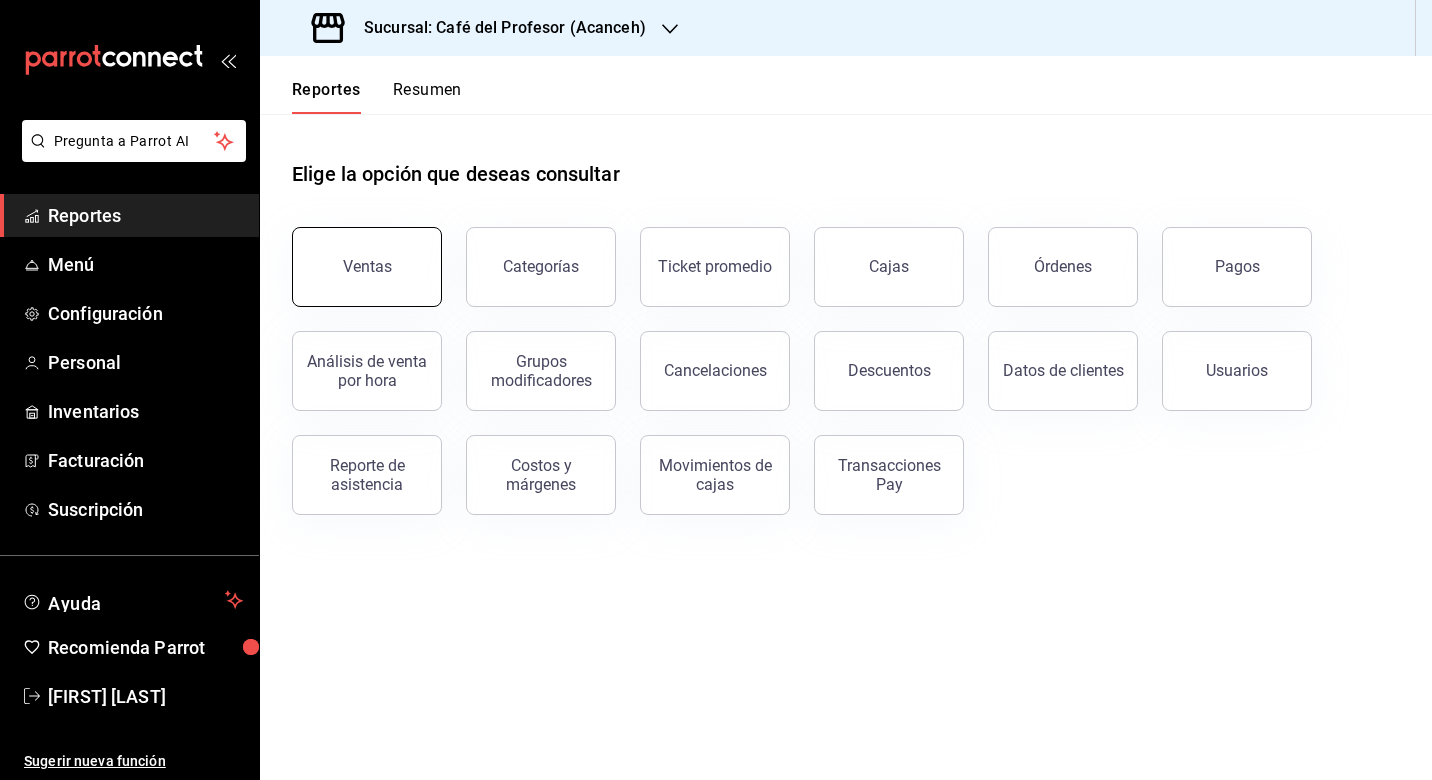 click on "Ventas" at bounding box center (367, 267) 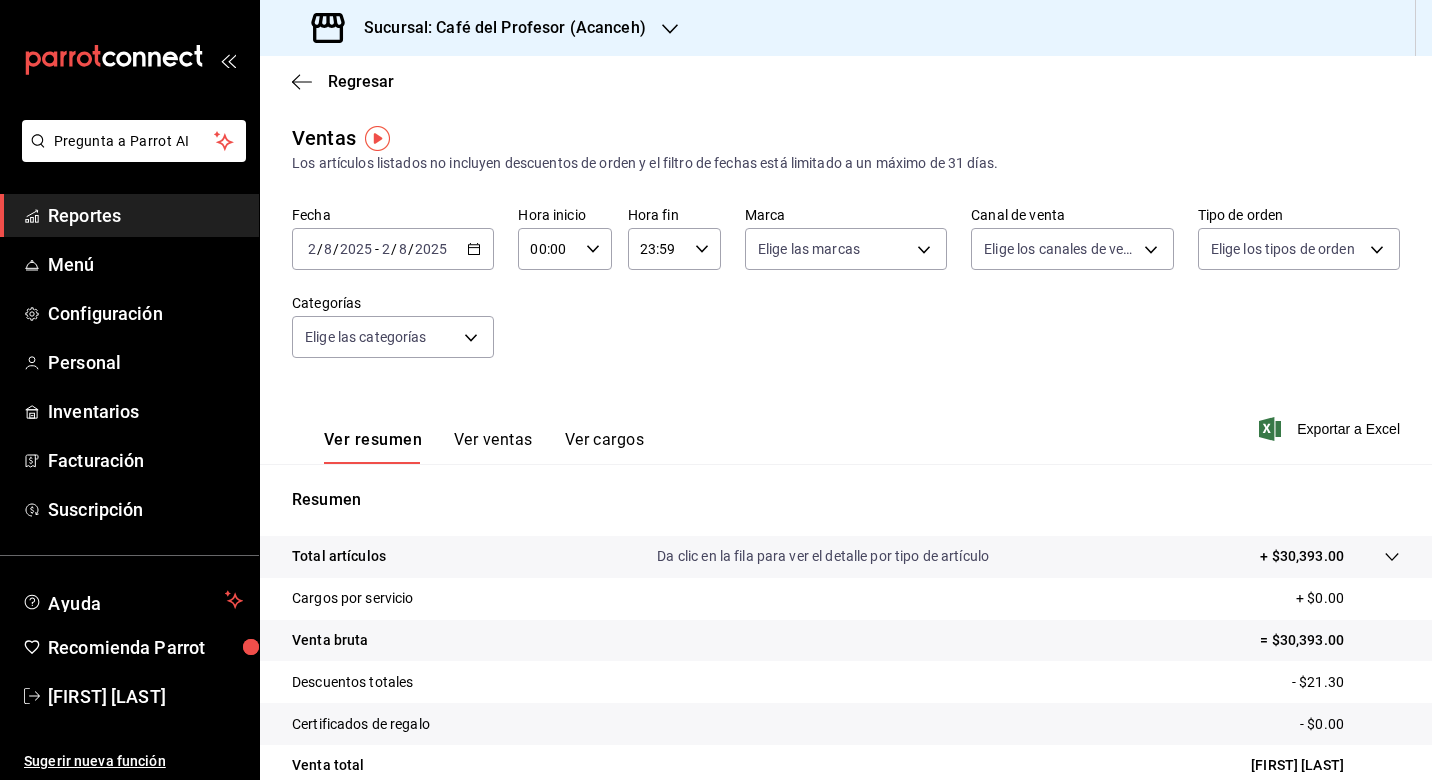 click 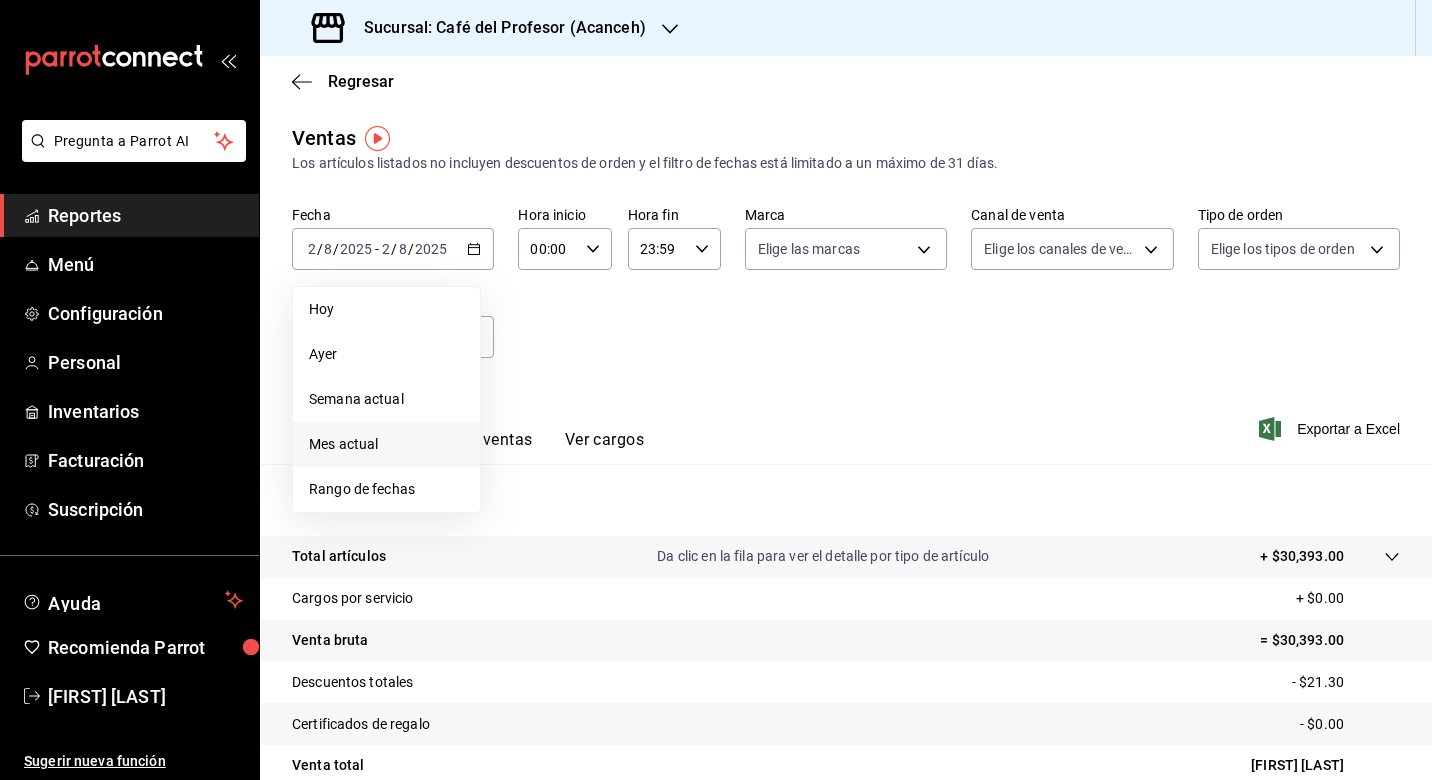 click on "Mes actual" at bounding box center [386, 444] 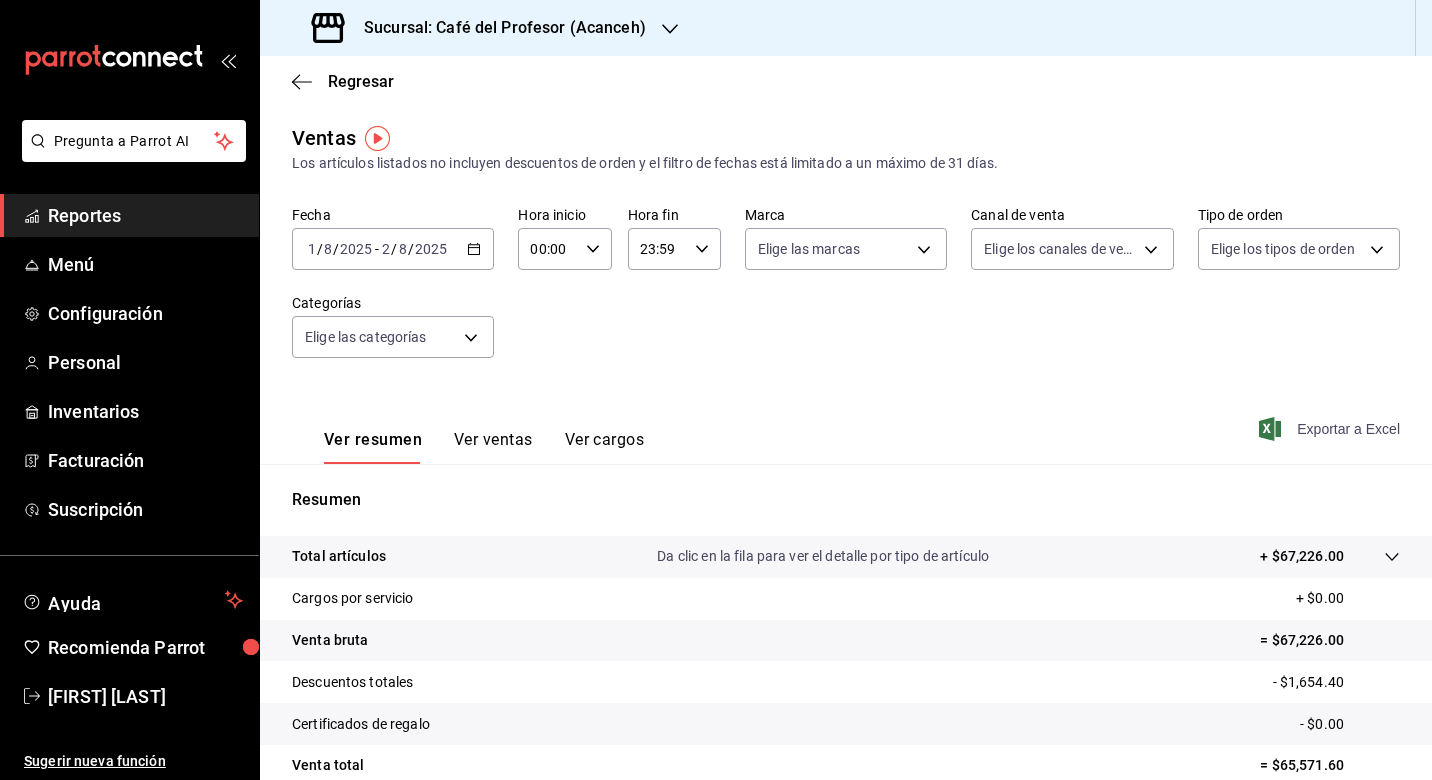 click on "Exportar a Excel" at bounding box center (1331, 429) 